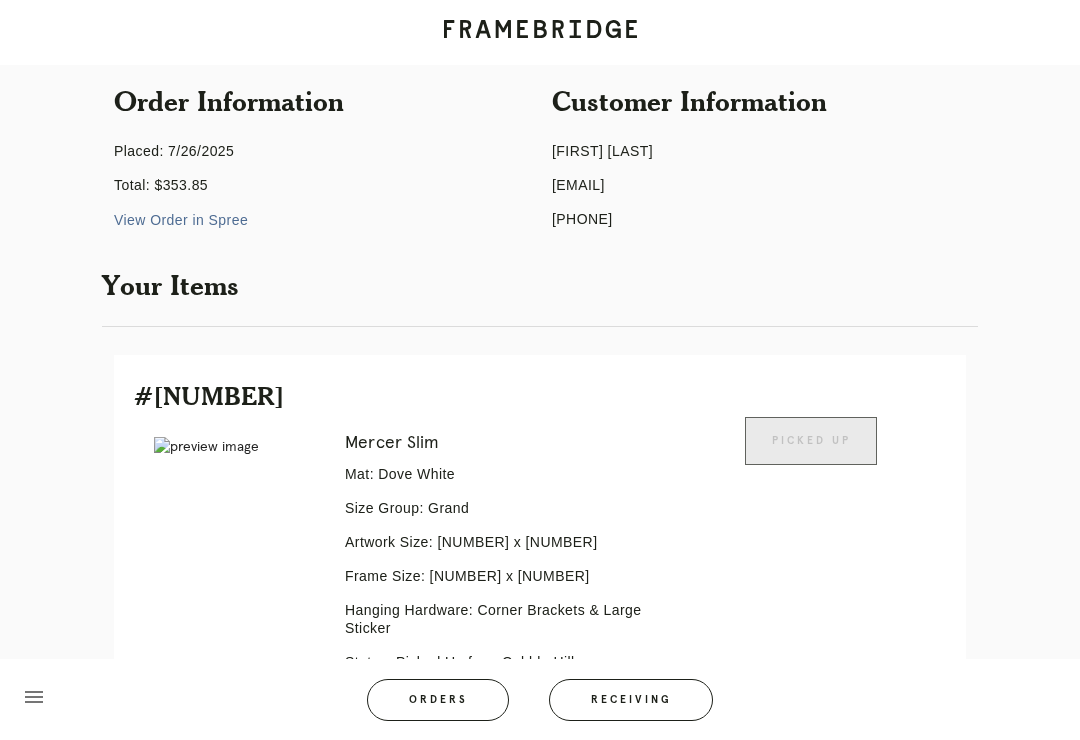 scroll, scrollTop: 446, scrollLeft: 0, axis: vertical 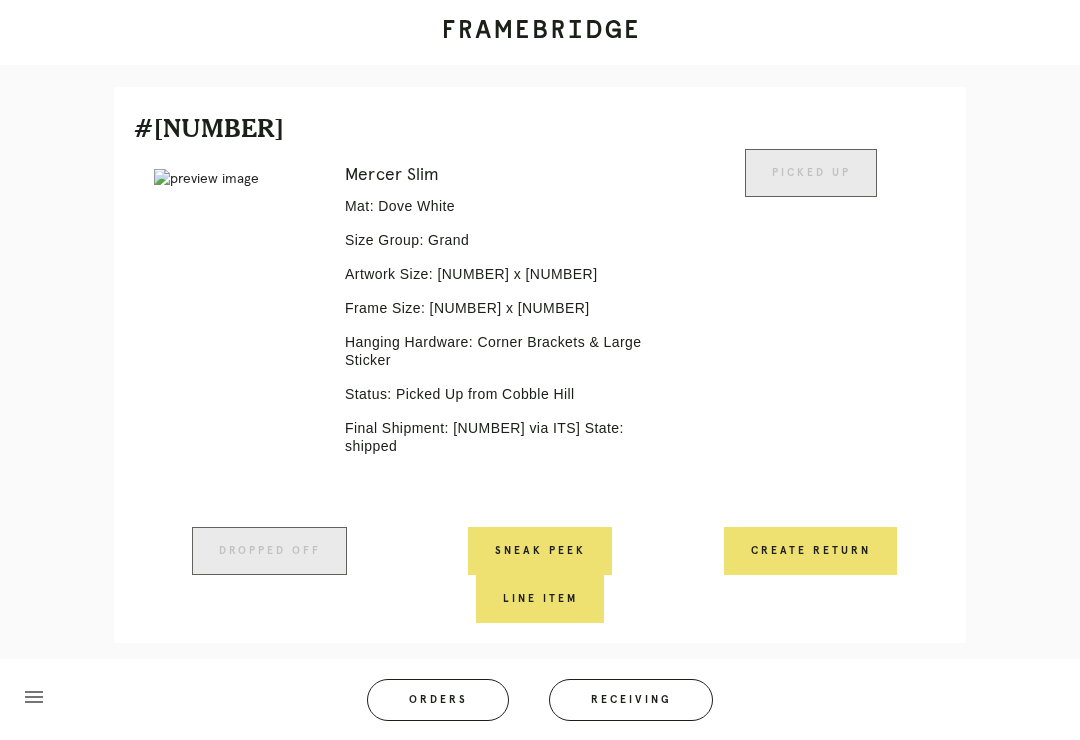 click on "Receiving" at bounding box center (631, 700) 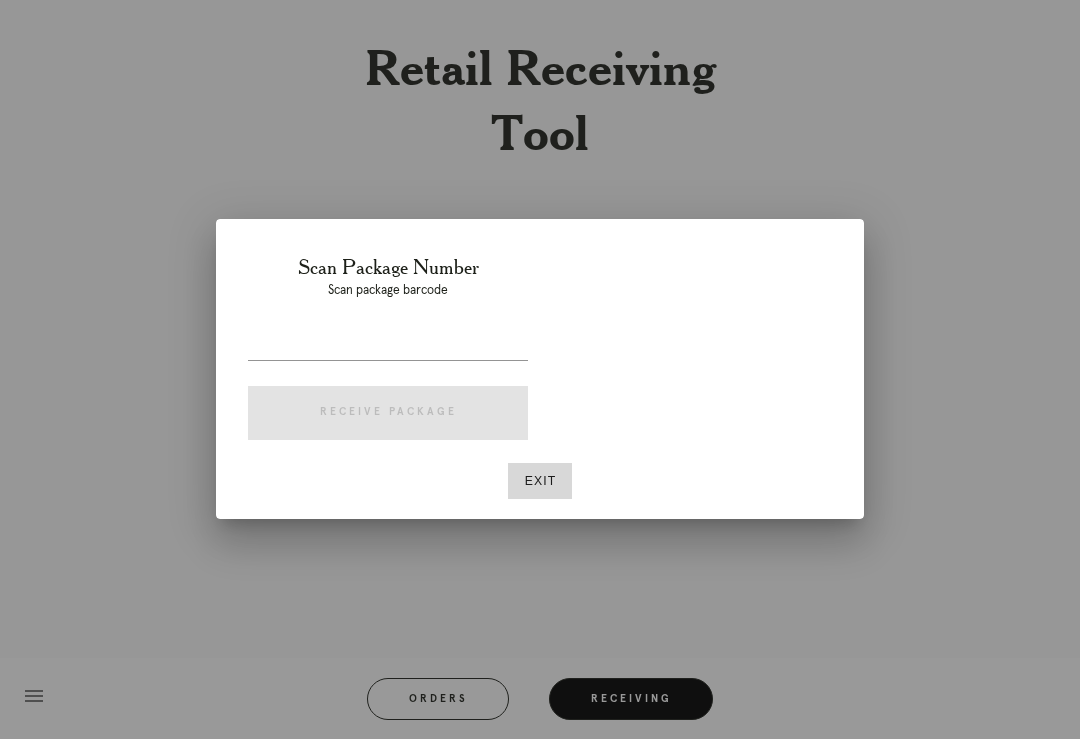 scroll, scrollTop: 31, scrollLeft: 0, axis: vertical 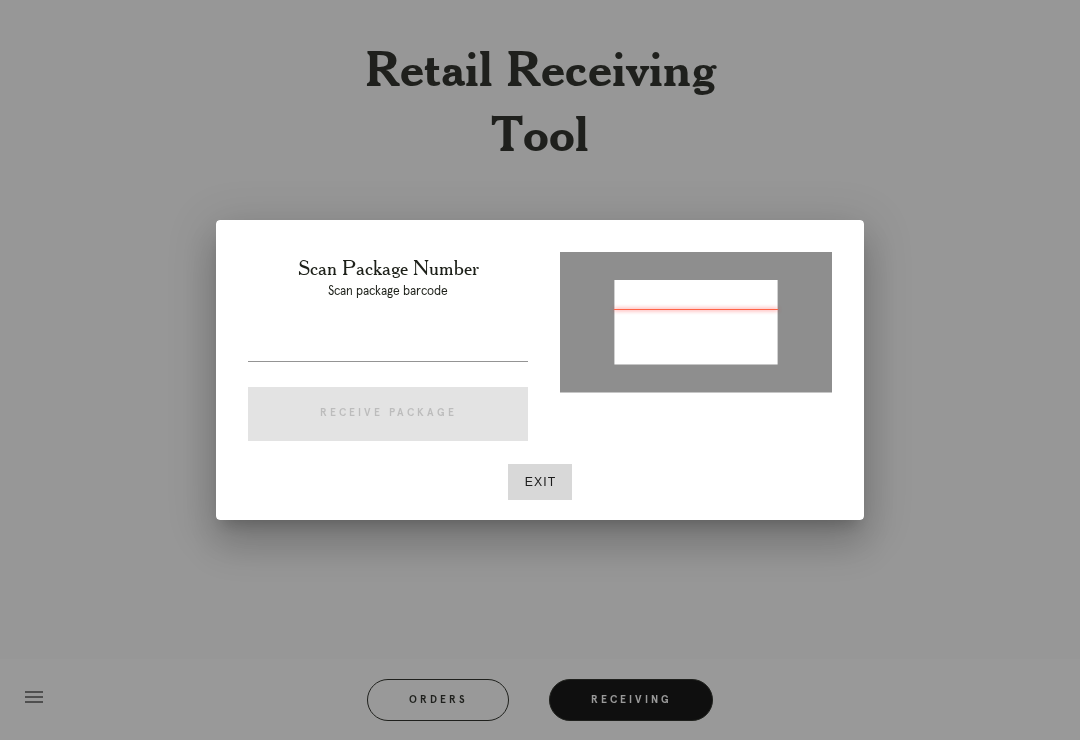 type on "[NUMBER]" 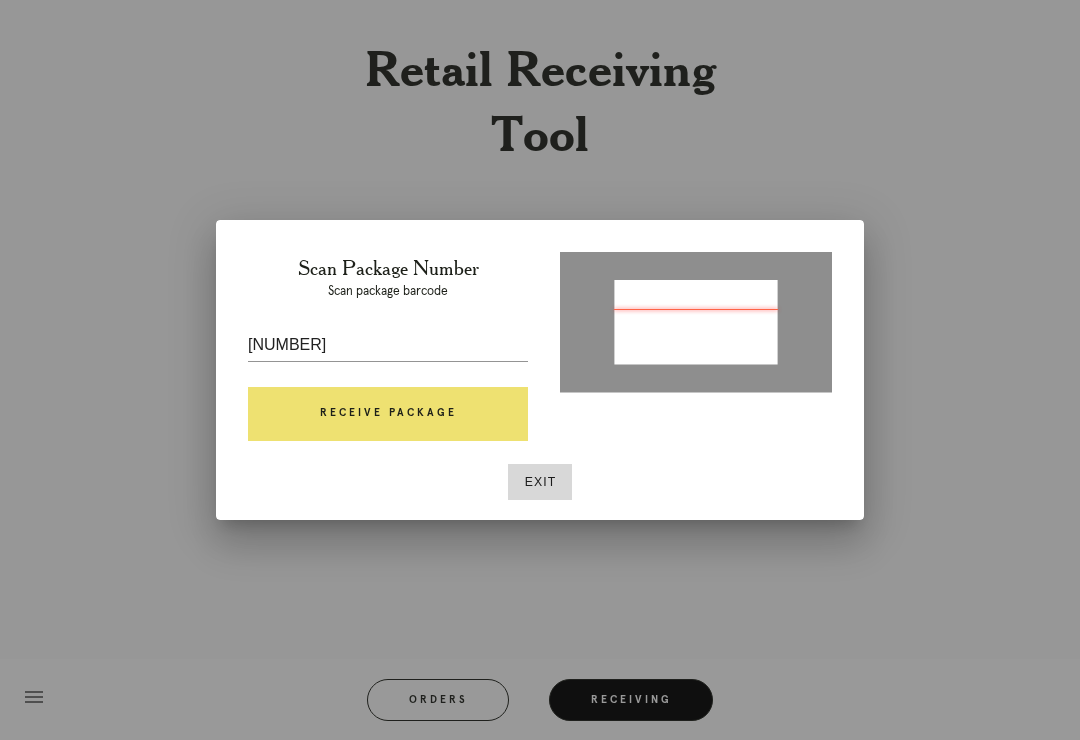 click on "Receive Package" at bounding box center (388, 414) 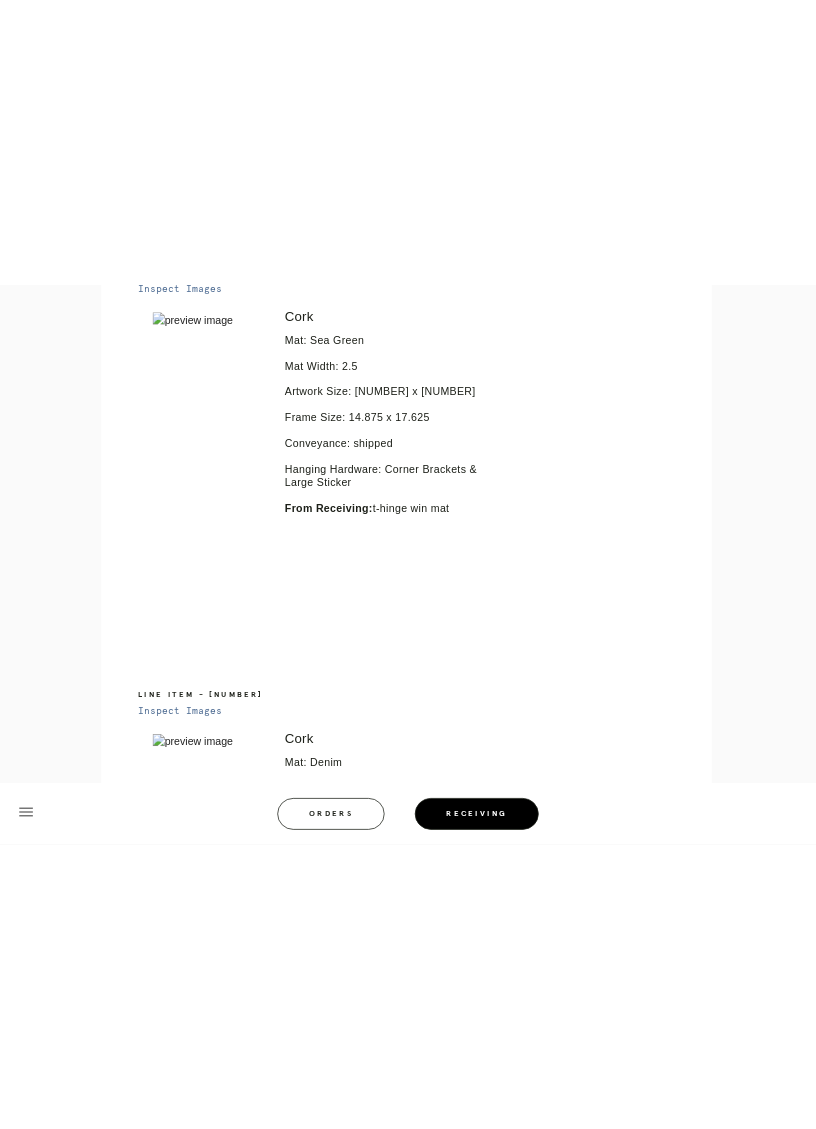 scroll, scrollTop: 1066, scrollLeft: 0, axis: vertical 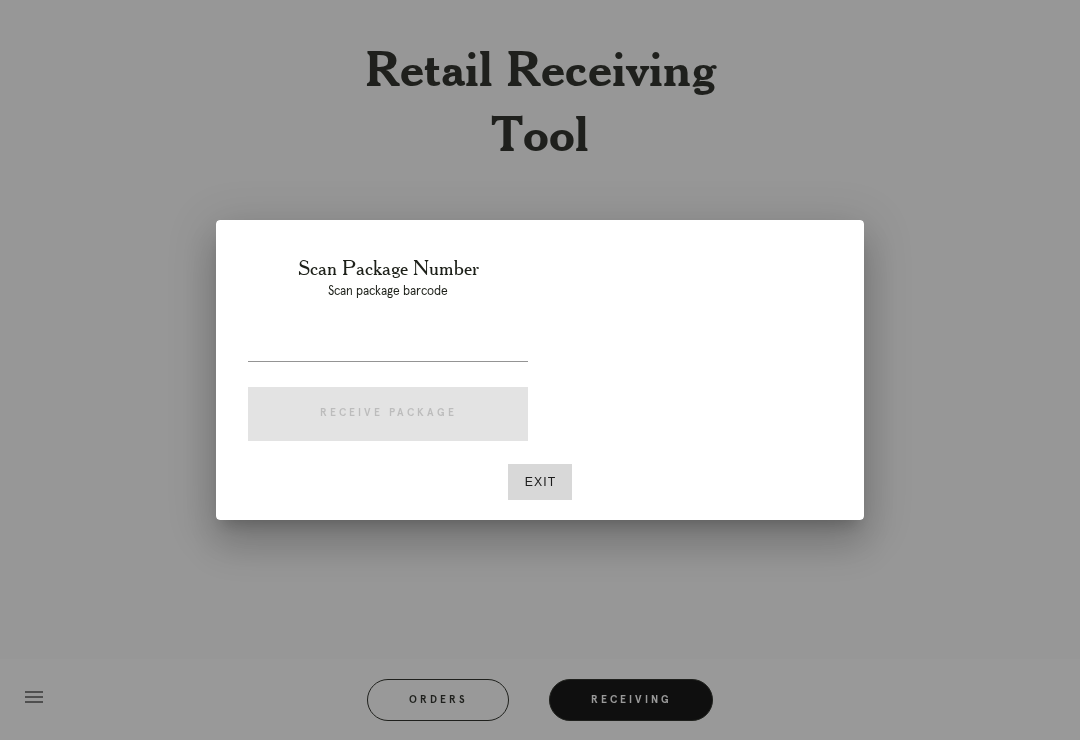 click on "Exit" at bounding box center [540, 482] 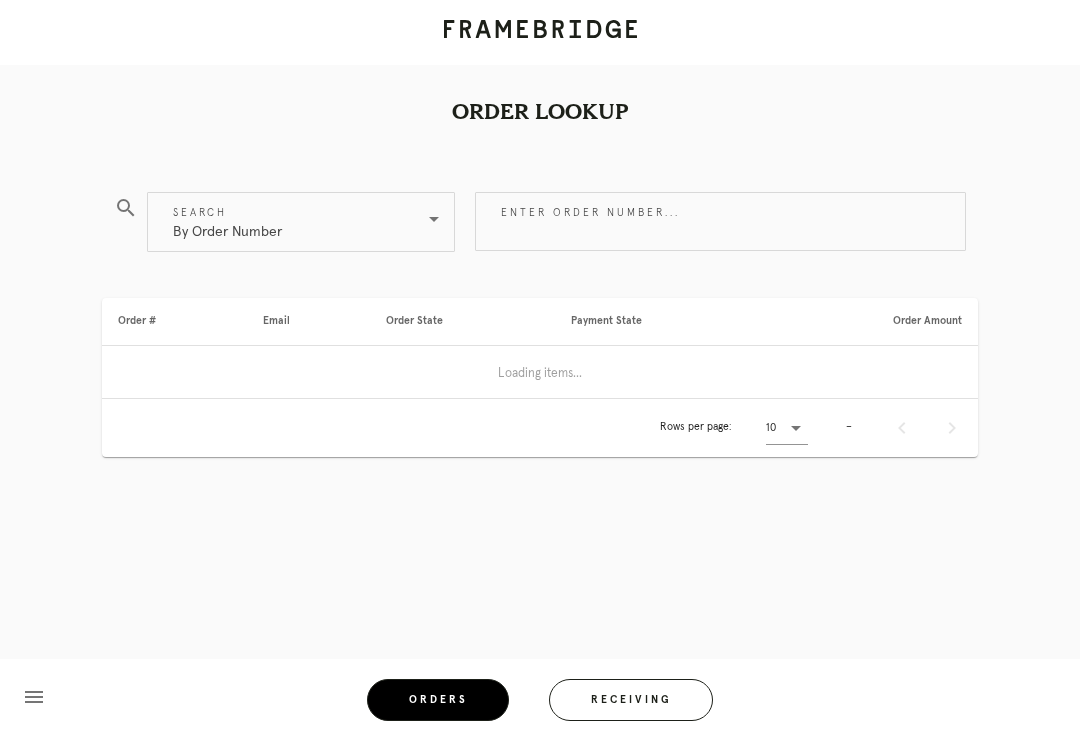 click on "Orders" at bounding box center (438, 700) 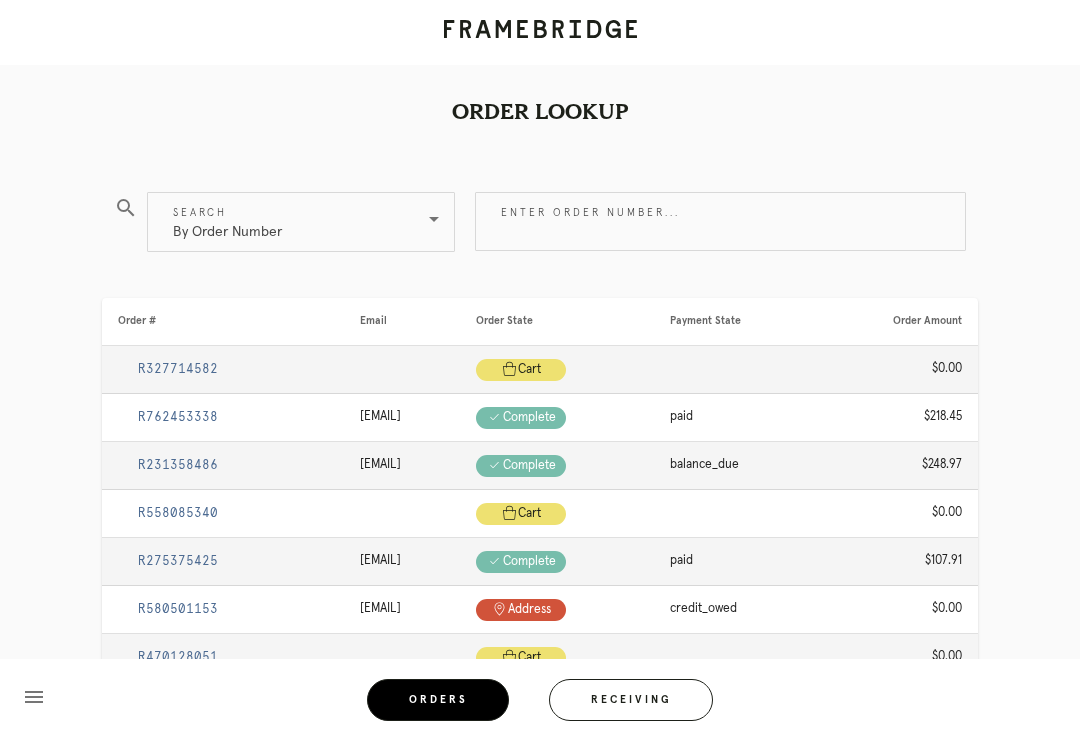 click on "Enter order number..." at bounding box center (720, 221) 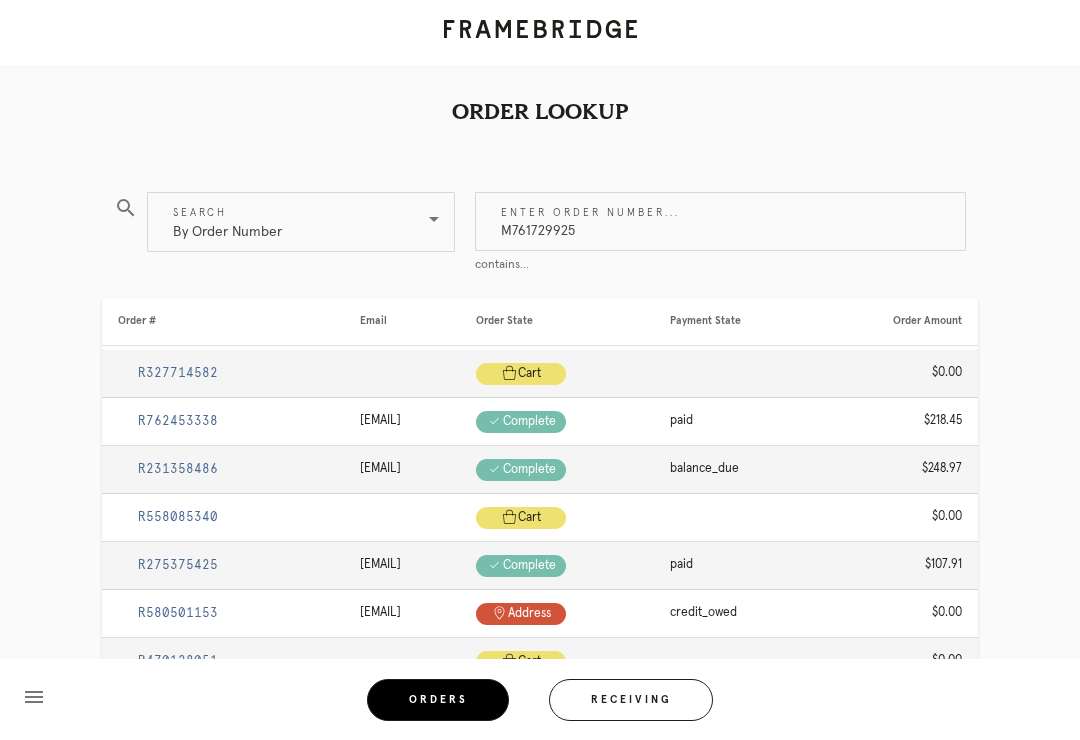 type on "M761729925" 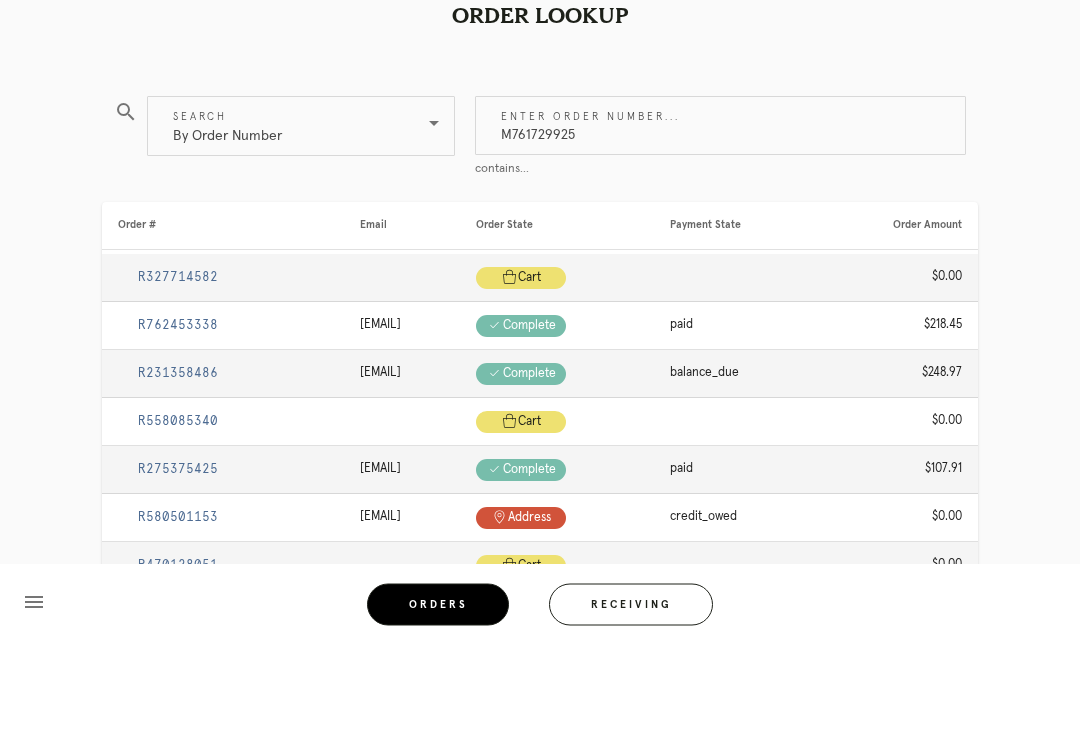 click on "M761729925" at bounding box center [720, 221] 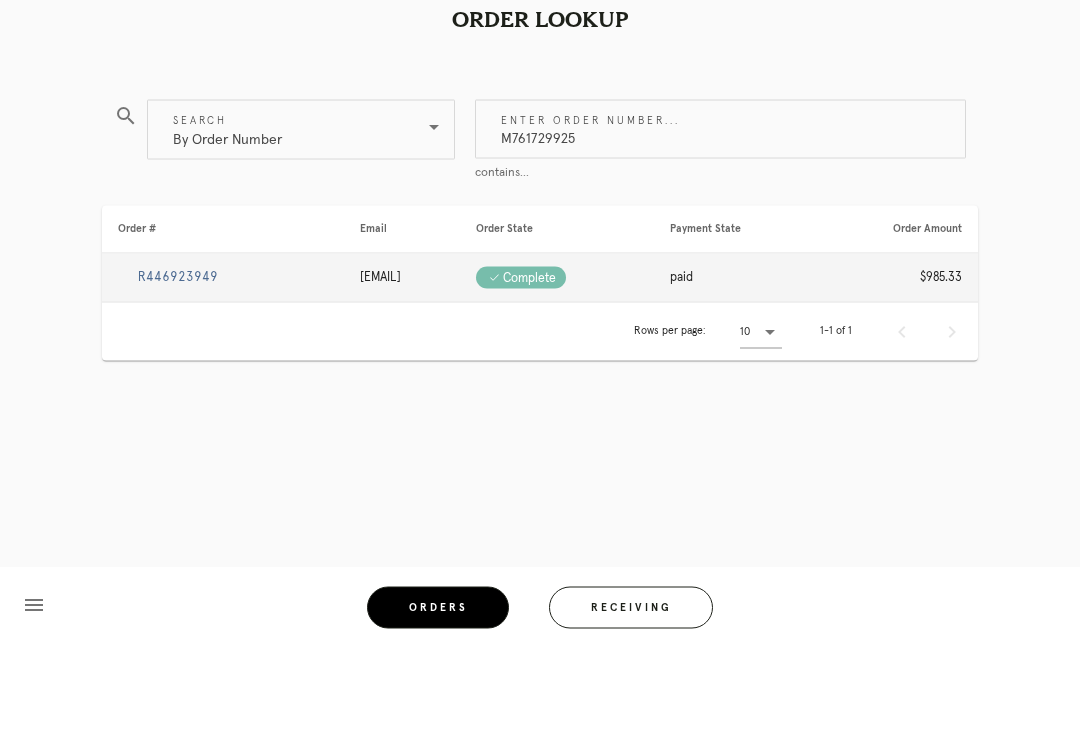 click on "R446923949" at bounding box center (178, 369) 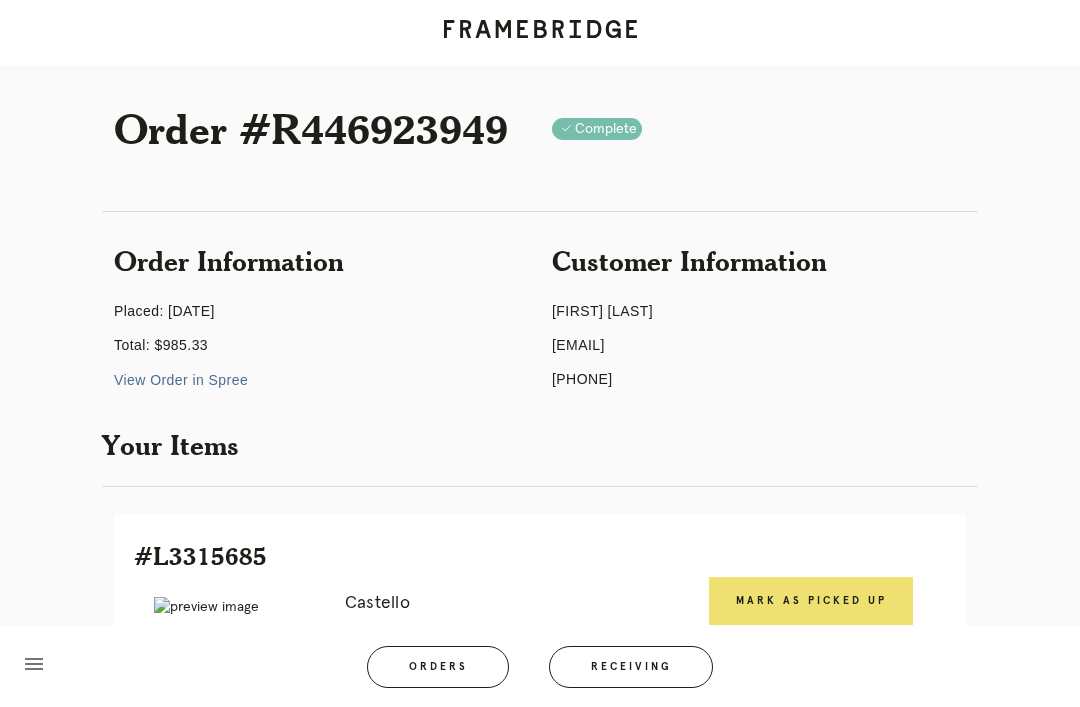 scroll, scrollTop: 0, scrollLeft: 0, axis: both 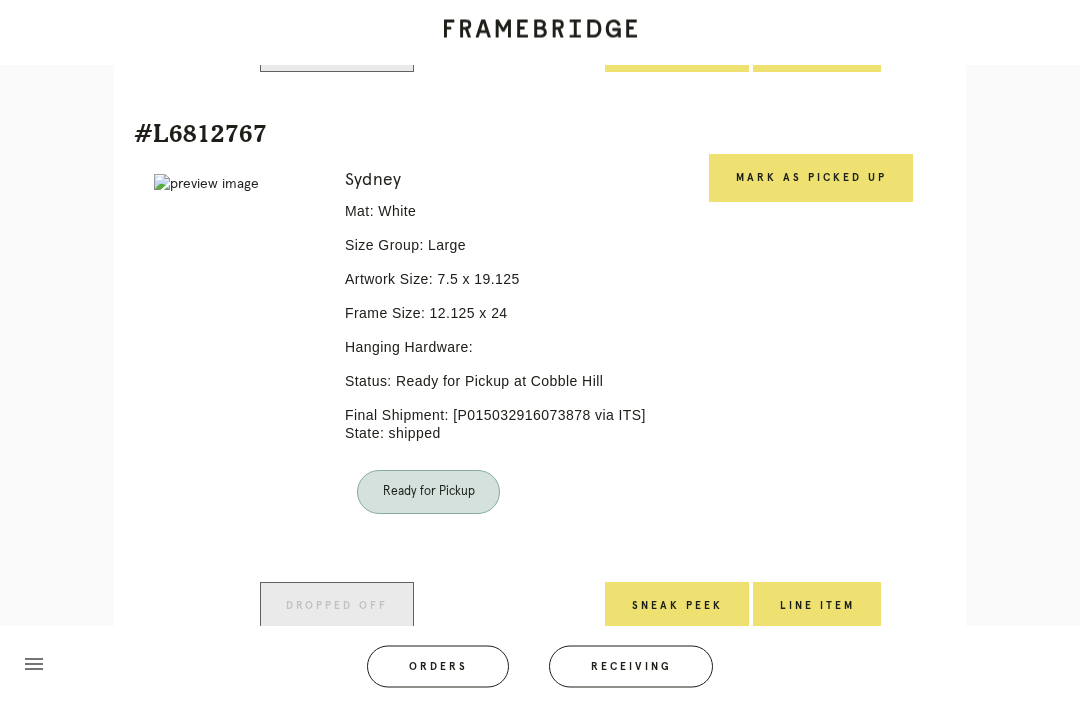 click on "Mark as Picked Up" at bounding box center [811, 179] 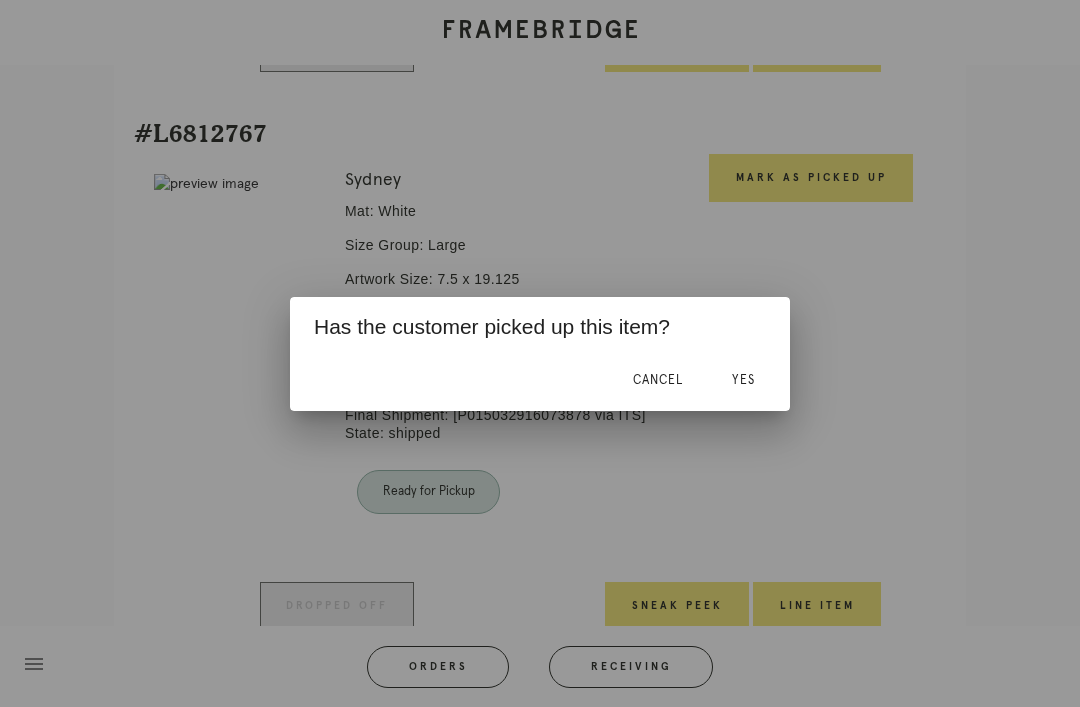 click on "Yes" at bounding box center [743, 380] 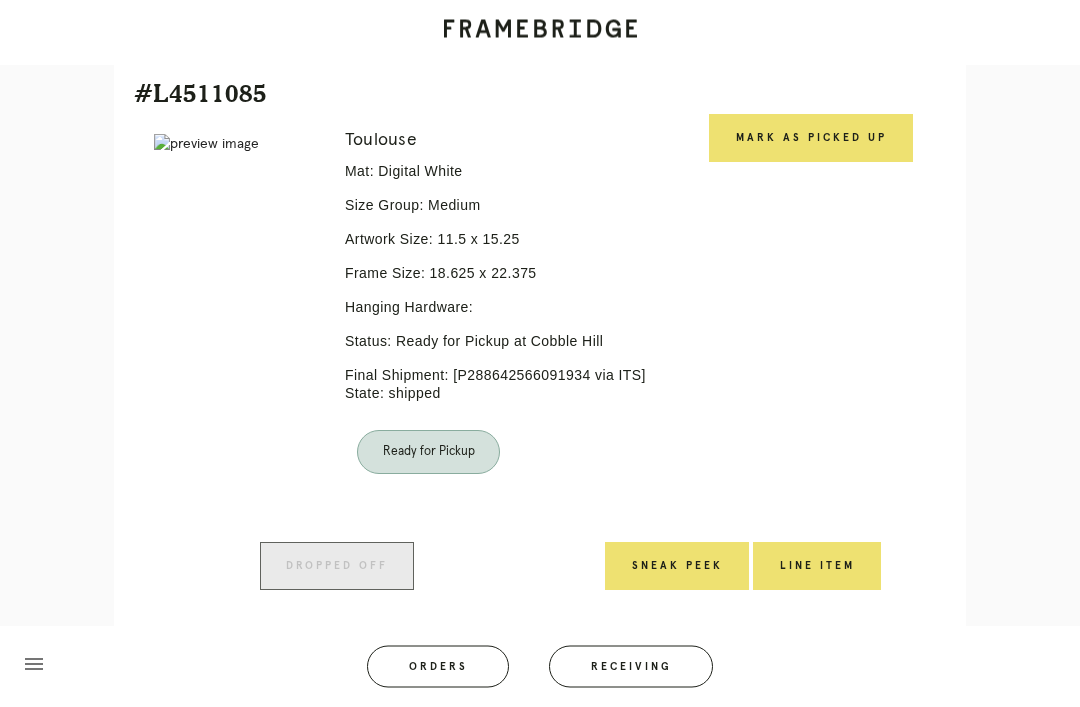 click on "Mark as Picked Up" at bounding box center (811, 139) 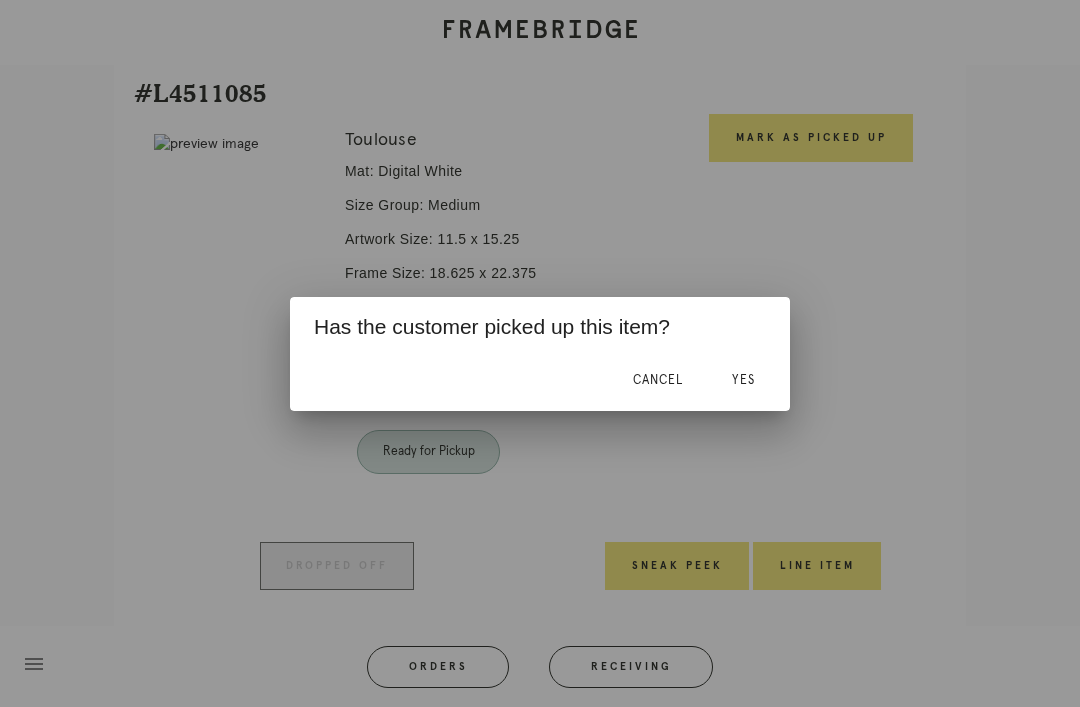 click on "Yes" at bounding box center [743, 381] 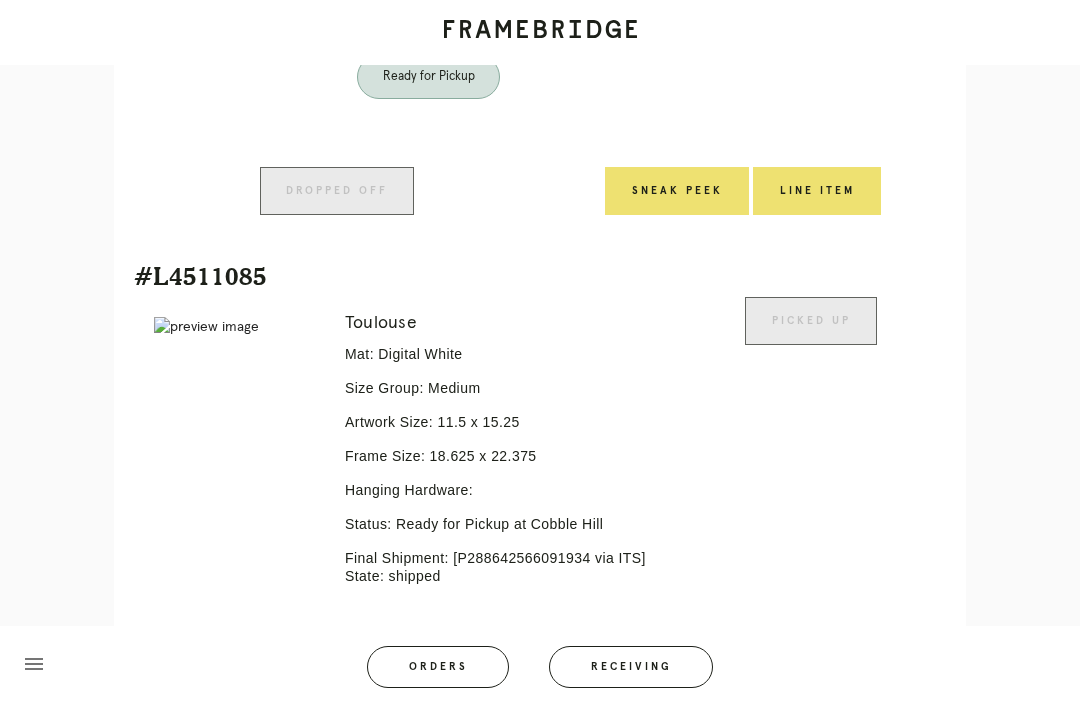 scroll, scrollTop: 905, scrollLeft: 0, axis: vertical 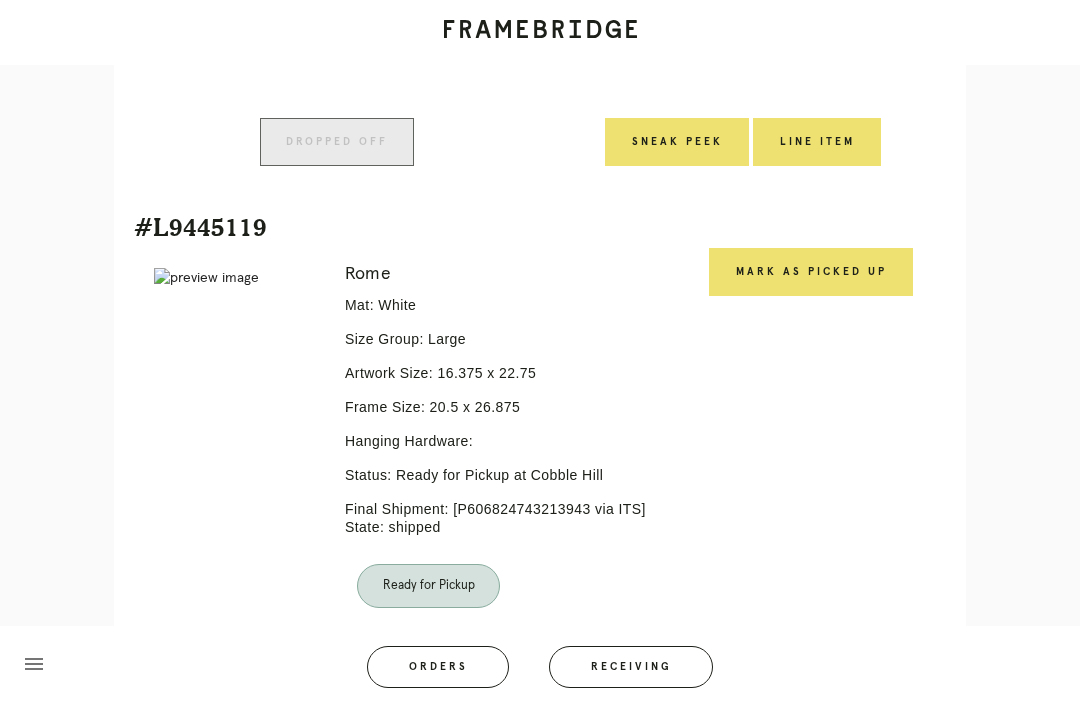 click on "Mark as Picked Up" at bounding box center [811, 272] 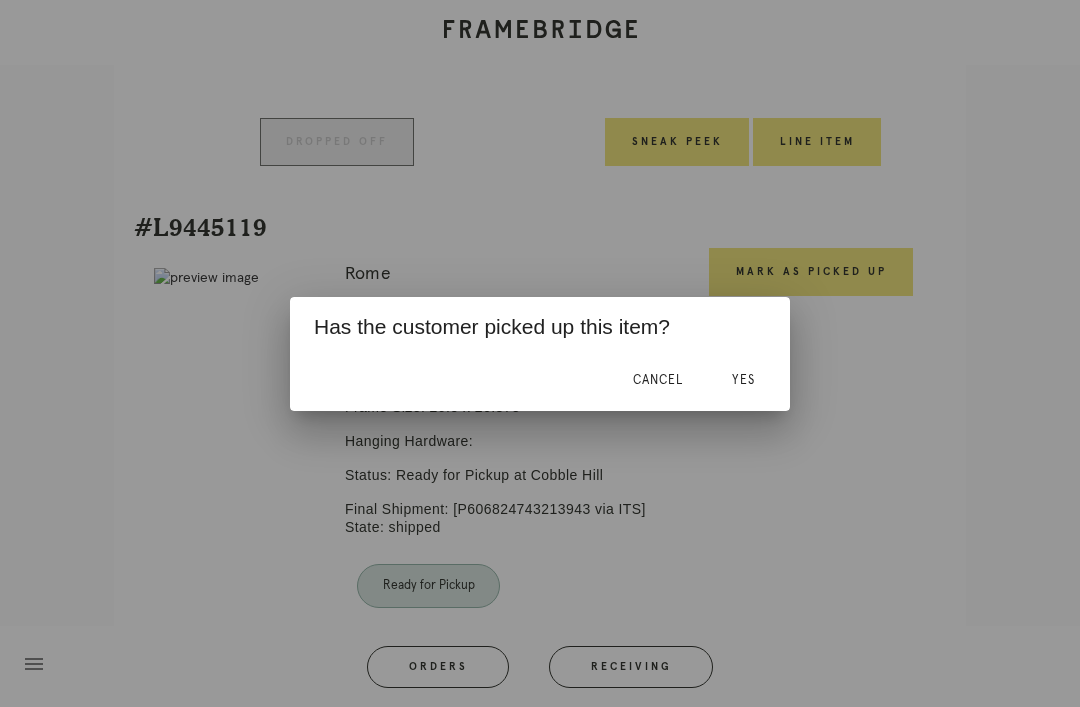 click on "Yes" at bounding box center (743, 381) 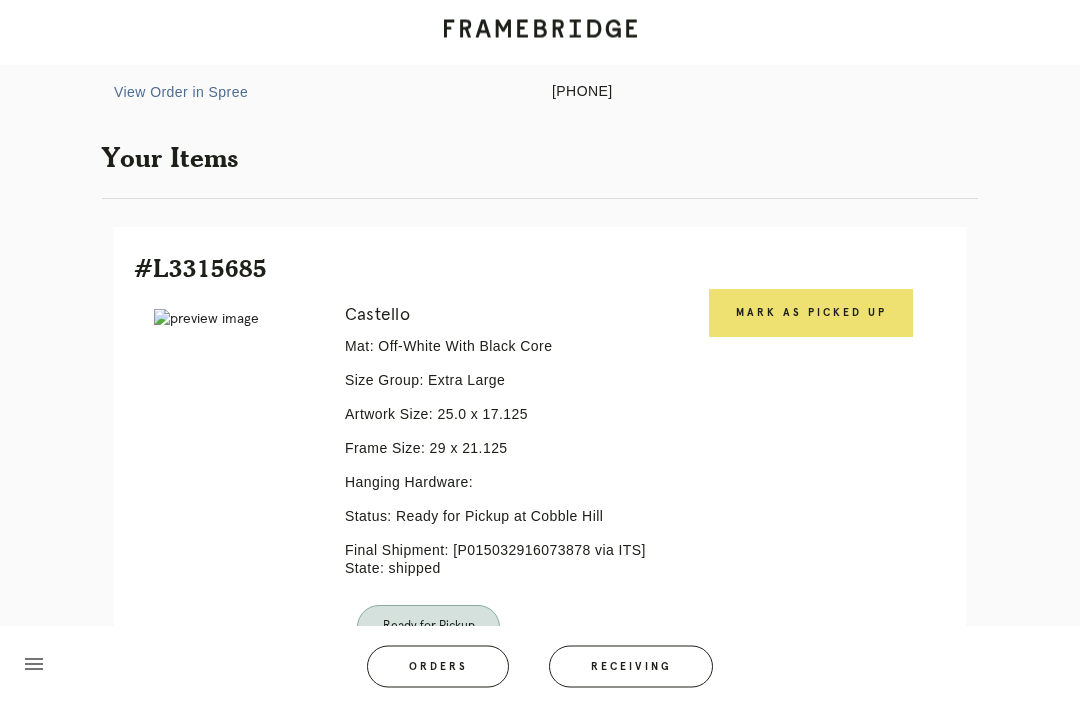 click on "Mark as Picked Up" at bounding box center (811, 314) 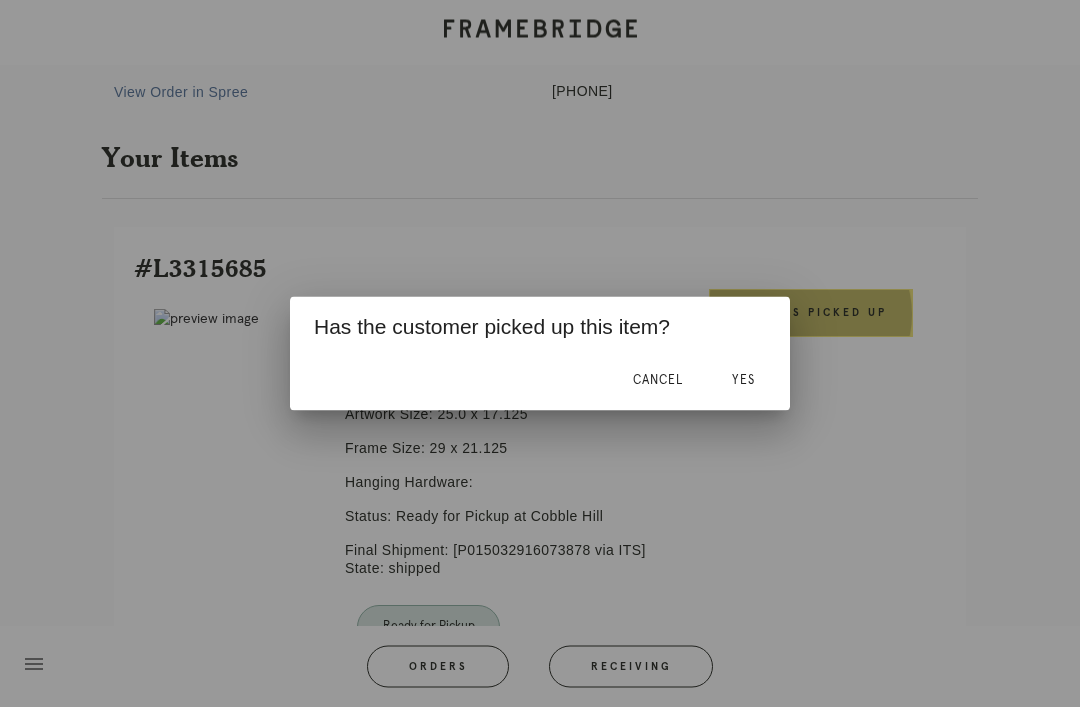 scroll, scrollTop: 306, scrollLeft: 0, axis: vertical 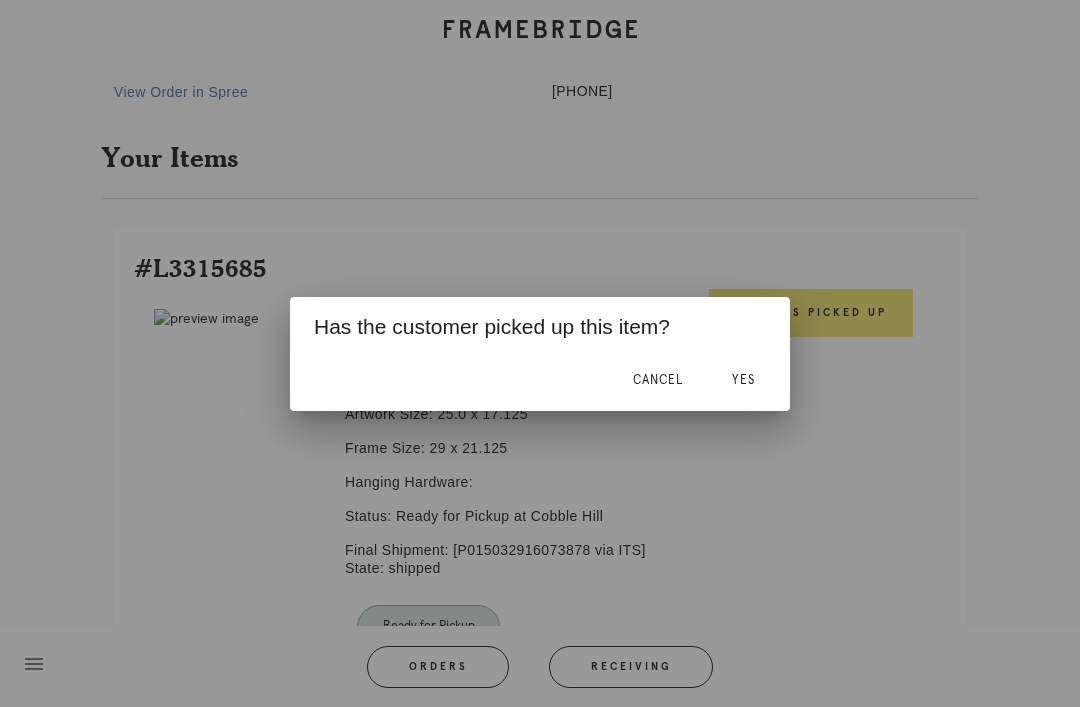 click on "Yes" at bounding box center (743, 381) 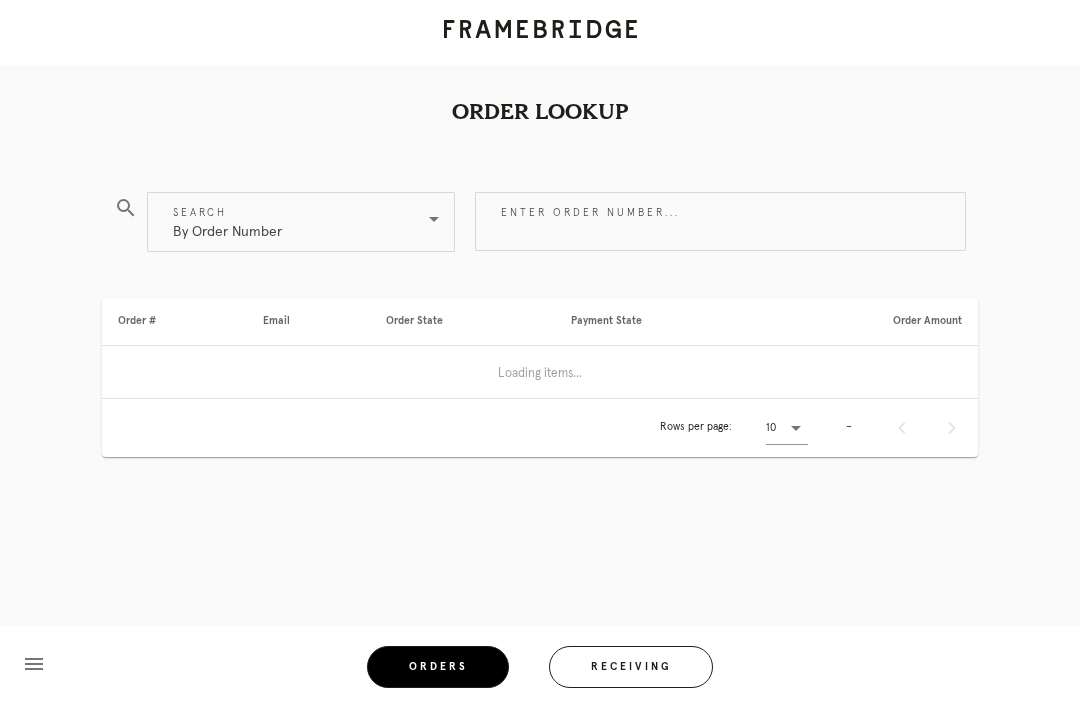 scroll, scrollTop: 0, scrollLeft: 0, axis: both 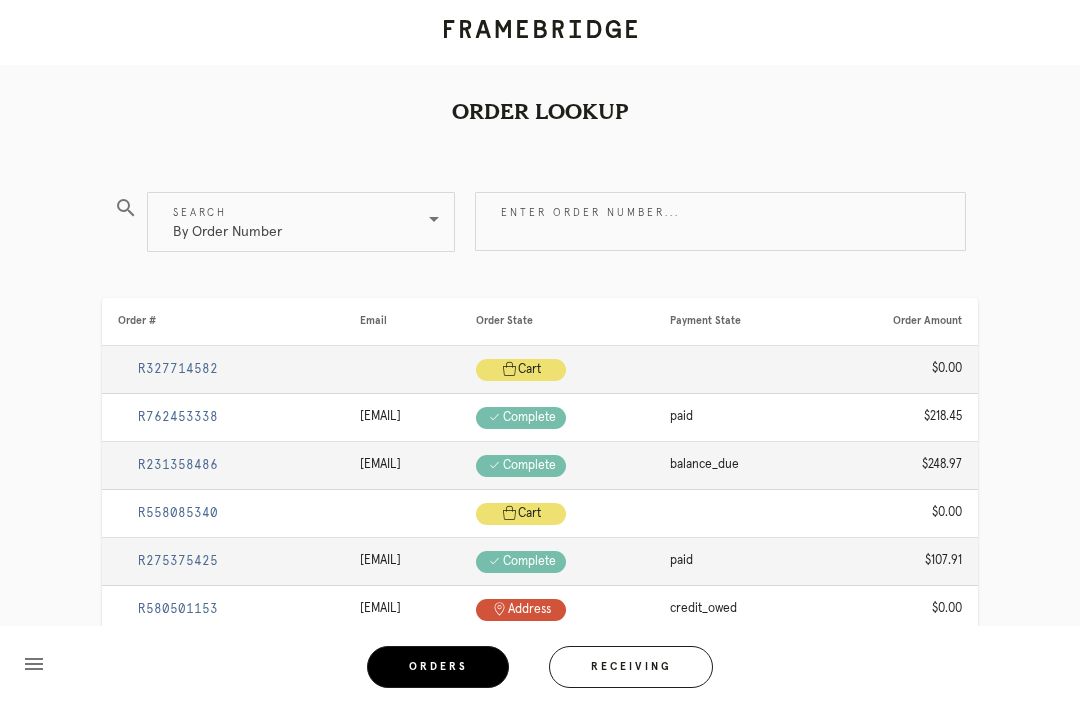 click on "Enter order number..." at bounding box center [720, 221] 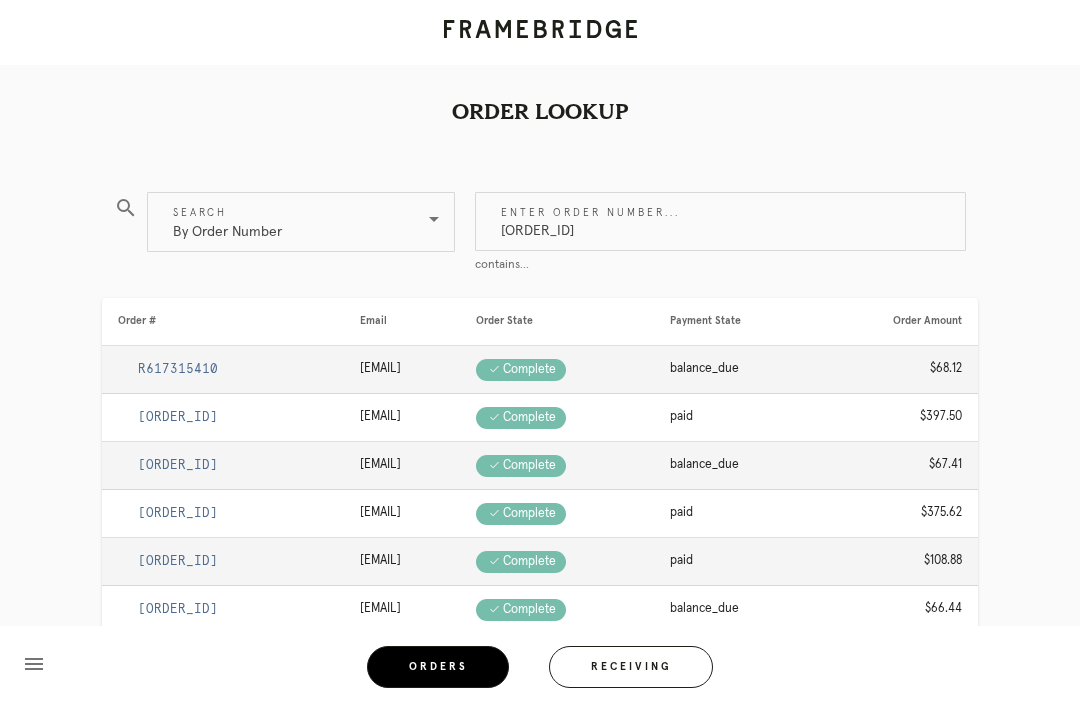 type on "M761729878" 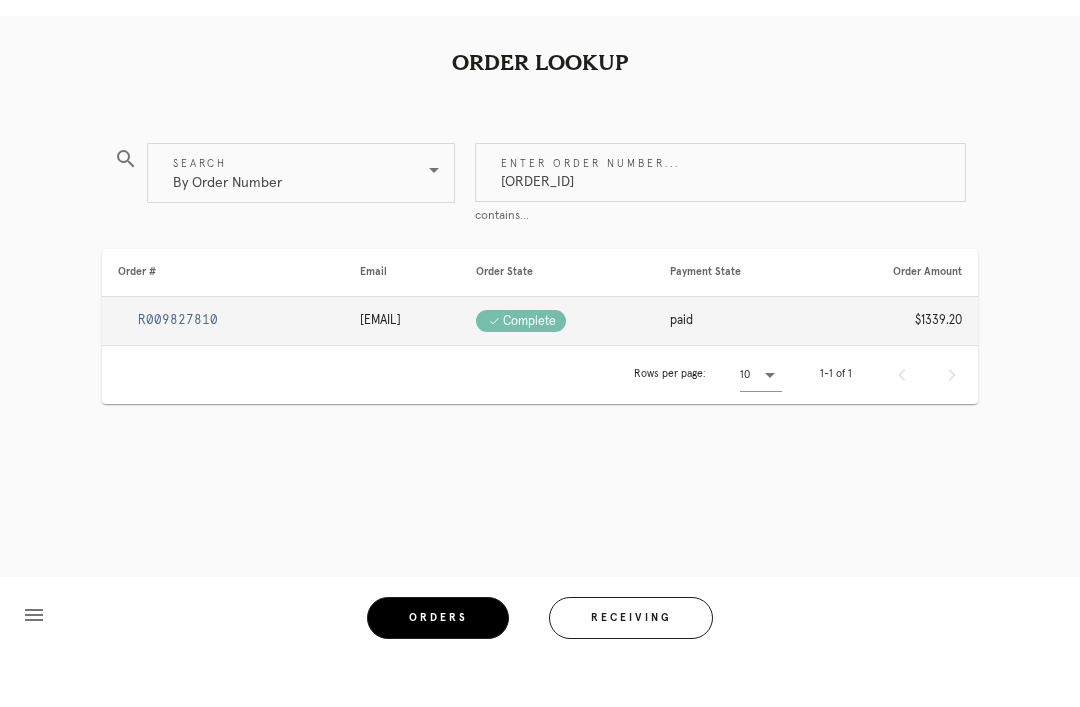 click on "R009827810" at bounding box center [178, 369] 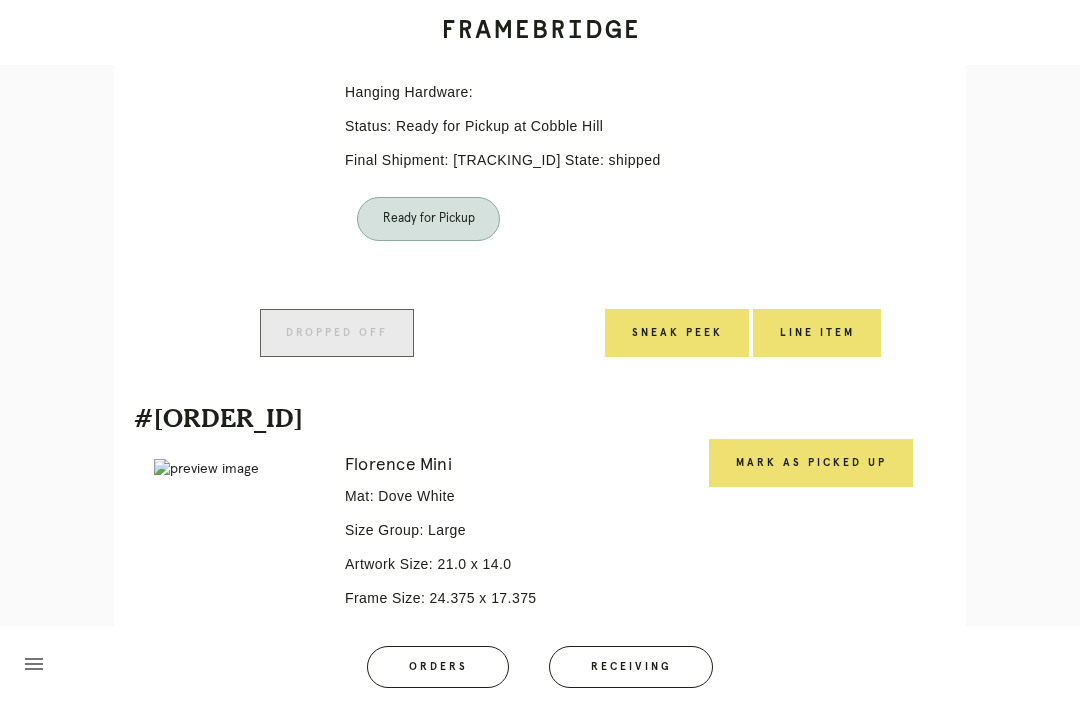 scroll, scrollTop: 0, scrollLeft: 0, axis: both 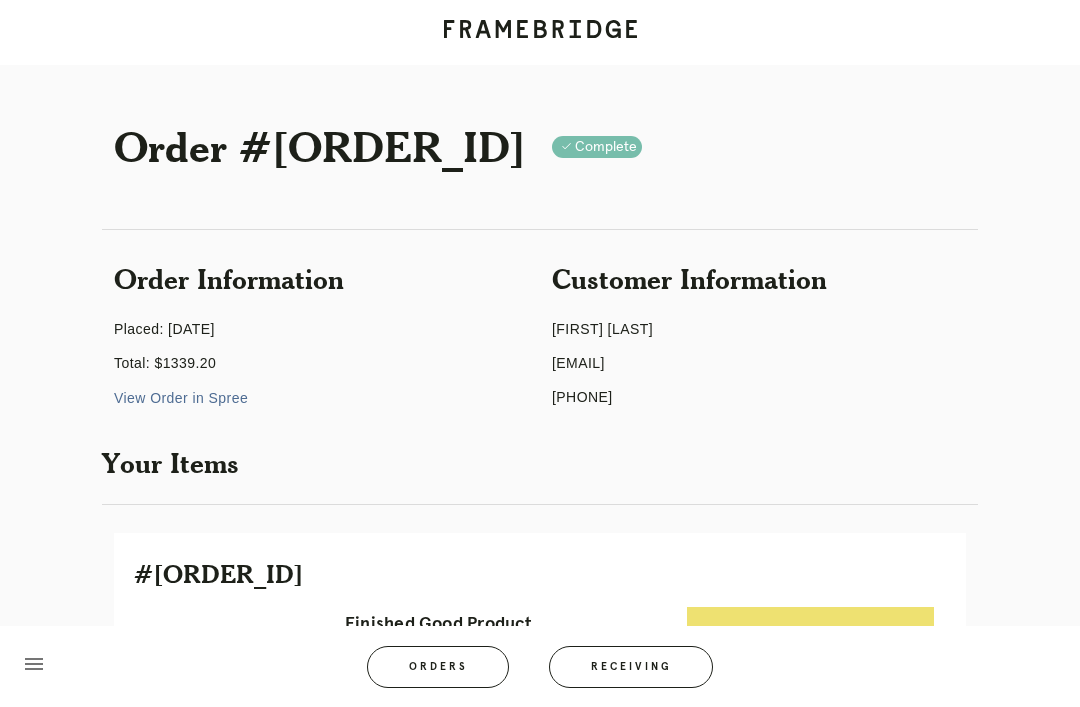 click at bounding box center (540, 32) 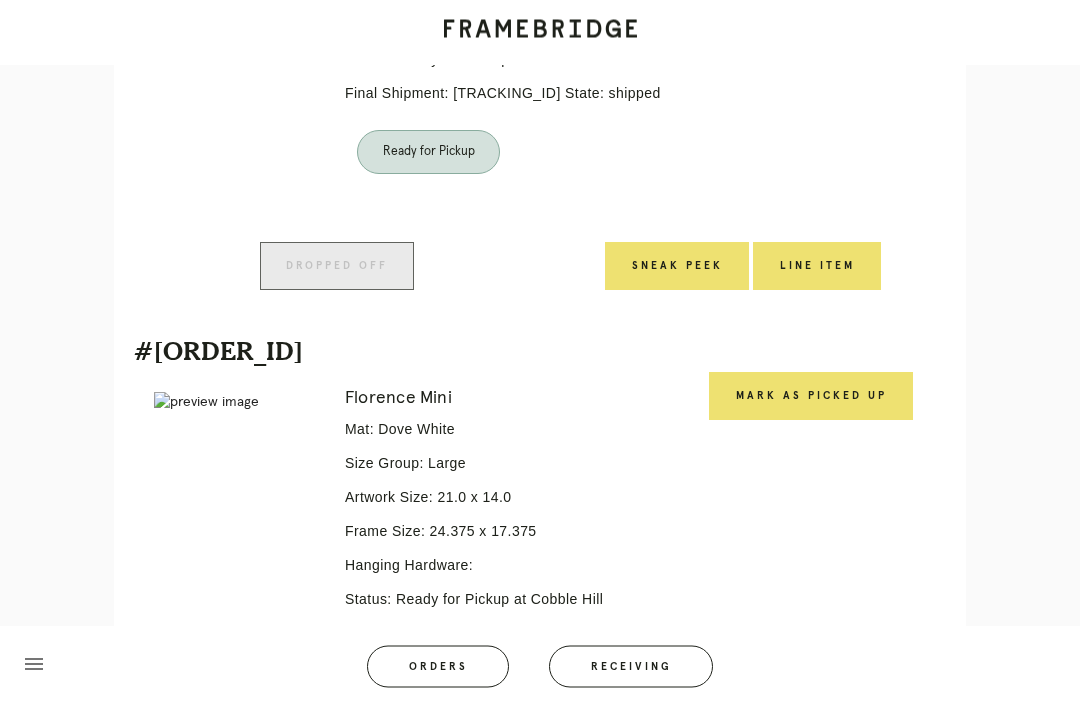 scroll, scrollTop: 1131, scrollLeft: 0, axis: vertical 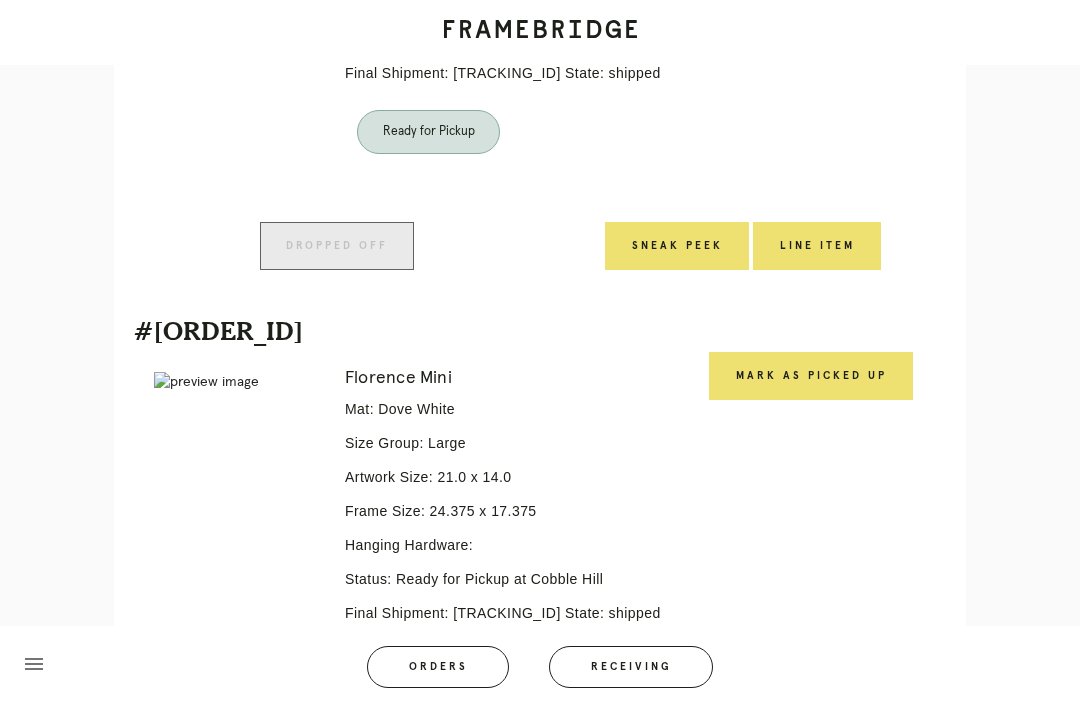 click on "Mark as Picked Up" at bounding box center [811, 376] 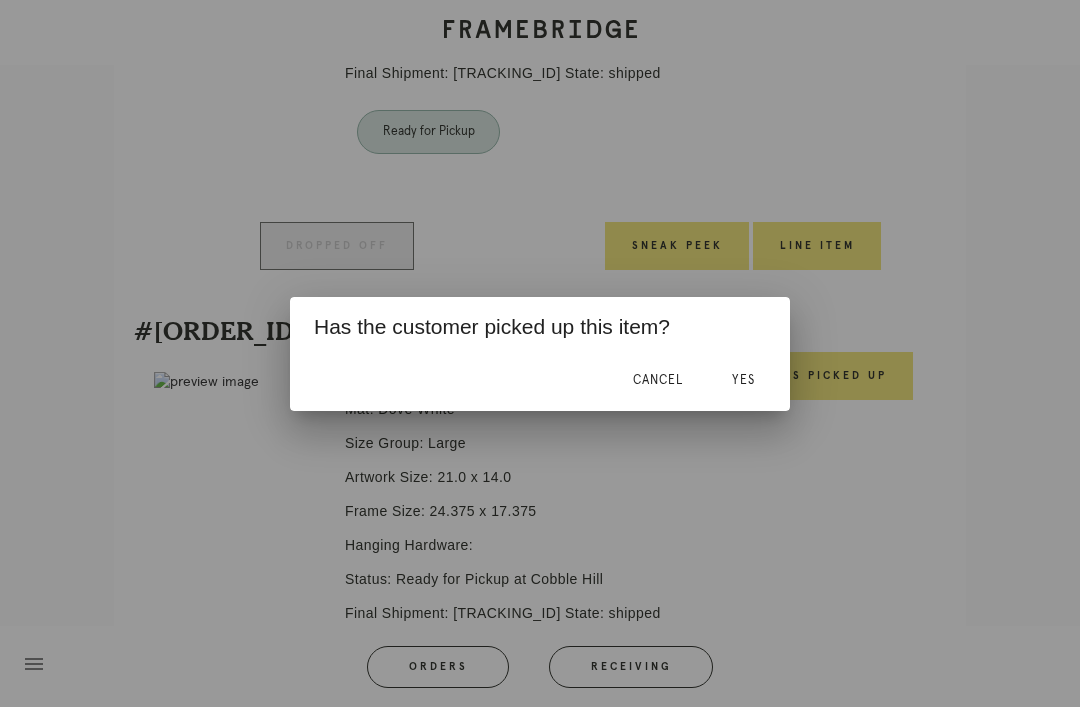 click on "Yes" at bounding box center (743, 380) 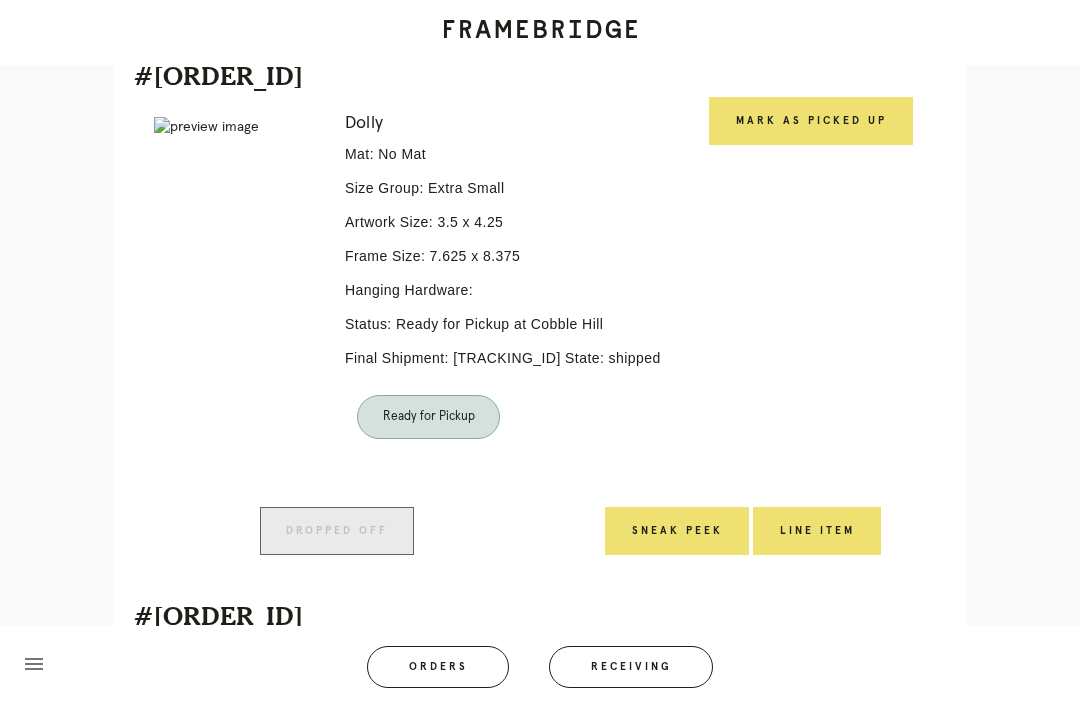 scroll, scrollTop: 3594, scrollLeft: 0, axis: vertical 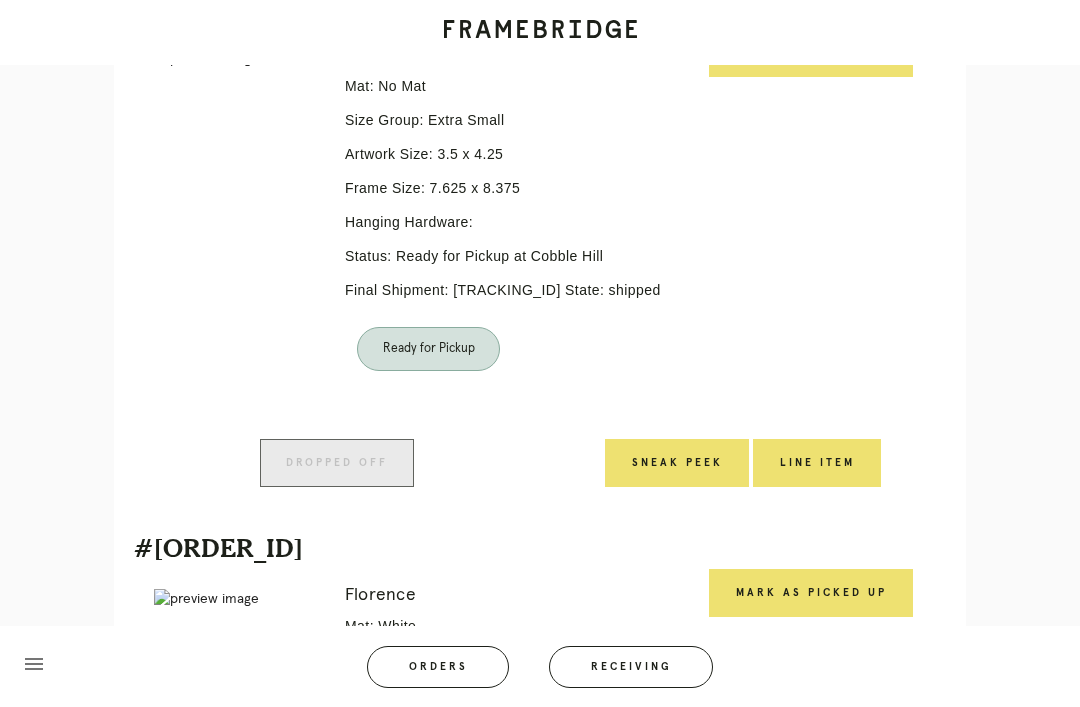 click on "Mark as Picked Up" at bounding box center (811, 53) 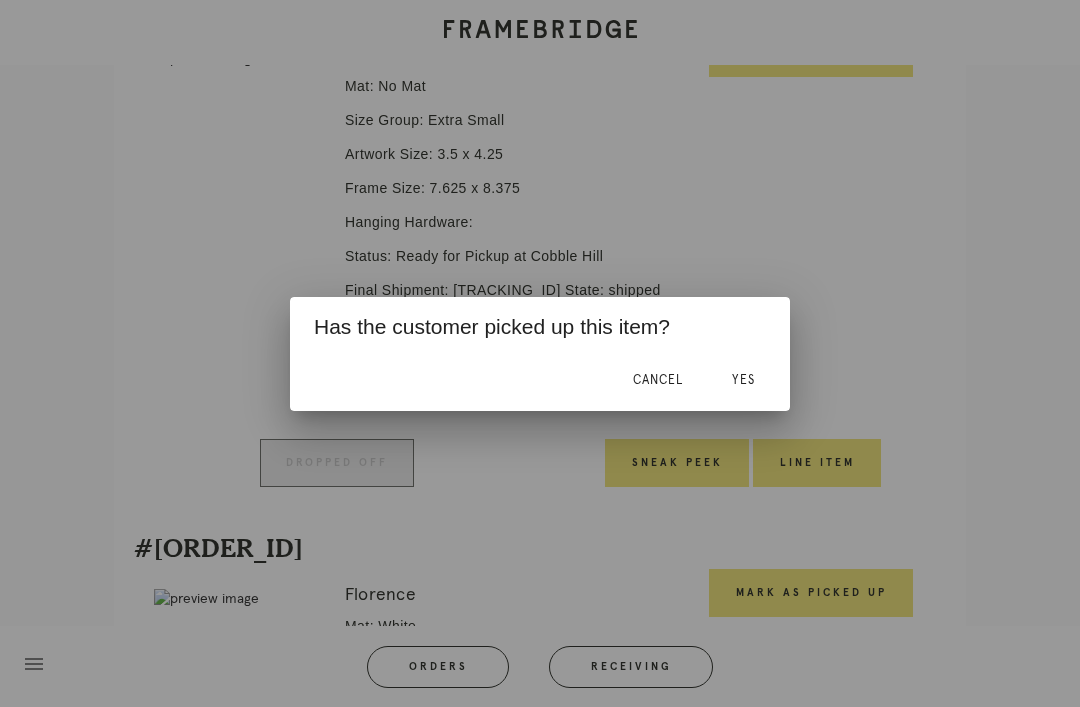 click on "Yes" at bounding box center [743, 381] 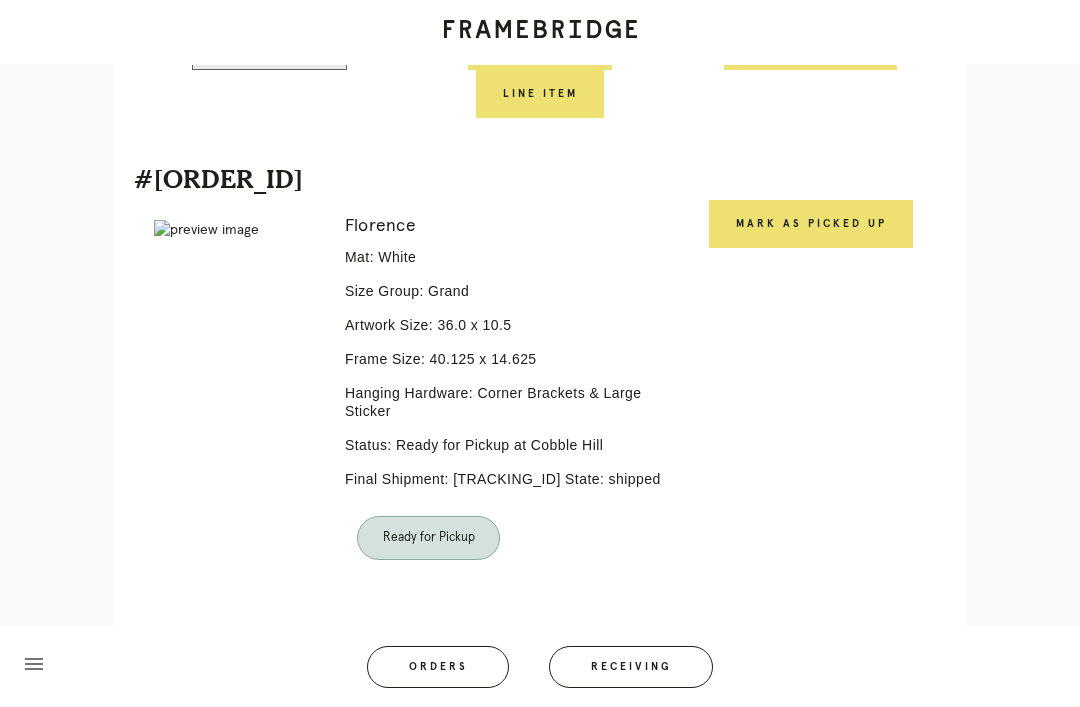 scroll, scrollTop: 4140, scrollLeft: 0, axis: vertical 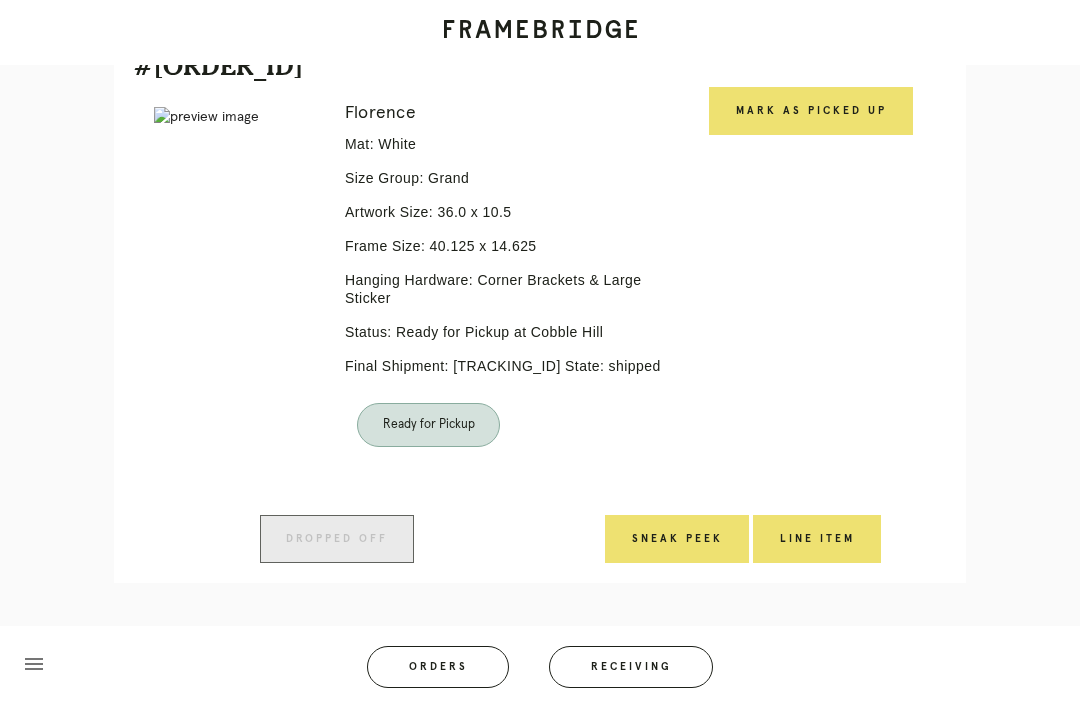 click on "Mark as Picked Up" at bounding box center (811, 111) 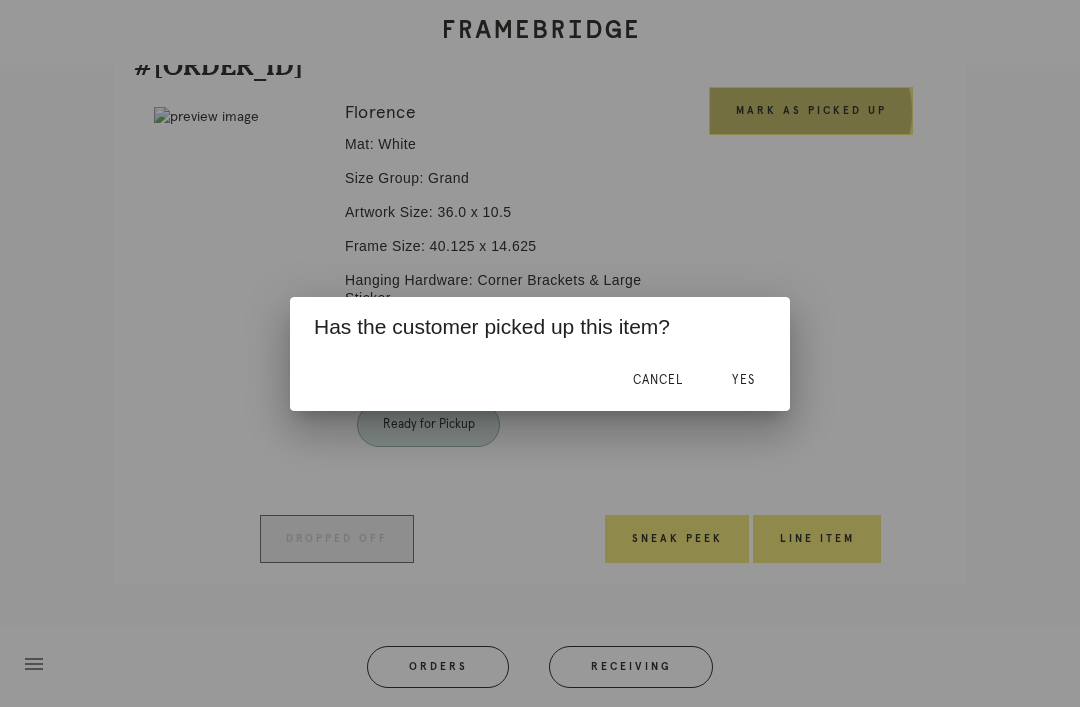 click on "Yes" at bounding box center [743, 381] 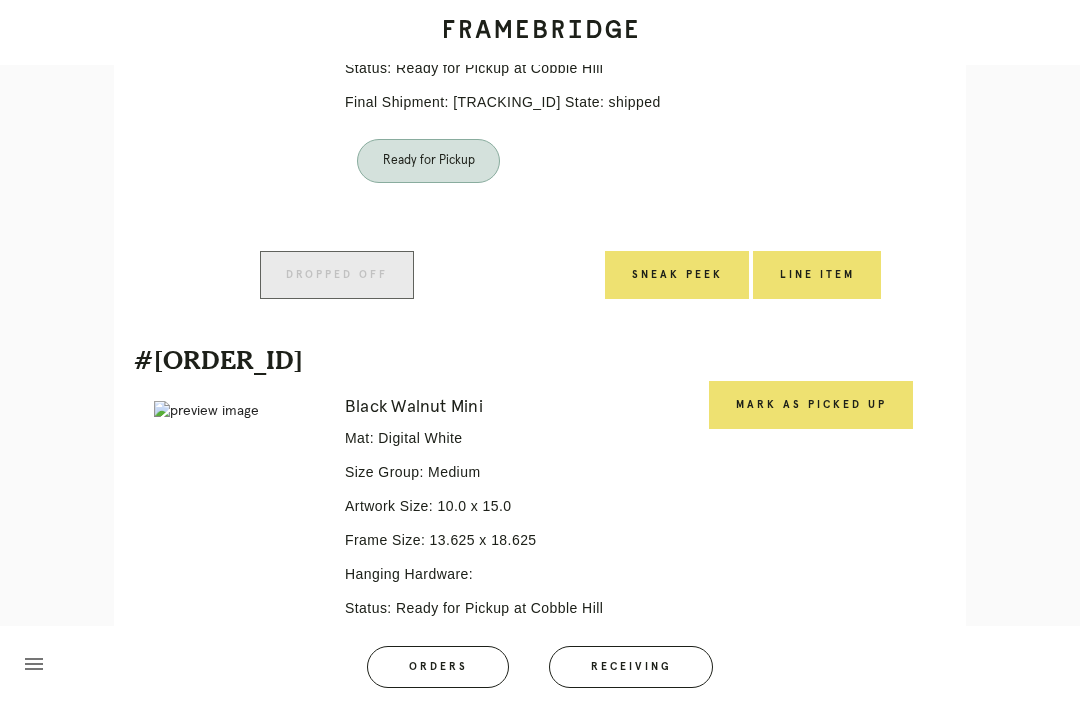 scroll, scrollTop: 2160, scrollLeft: 0, axis: vertical 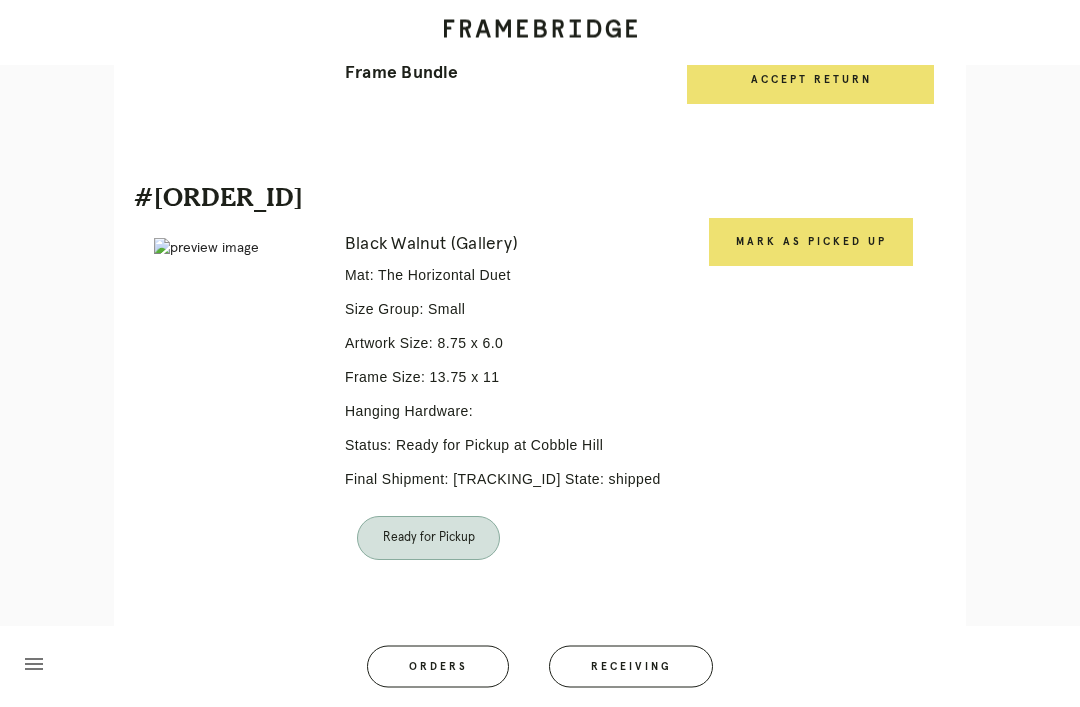 click on "Mark as Picked Up" at bounding box center (811, 243) 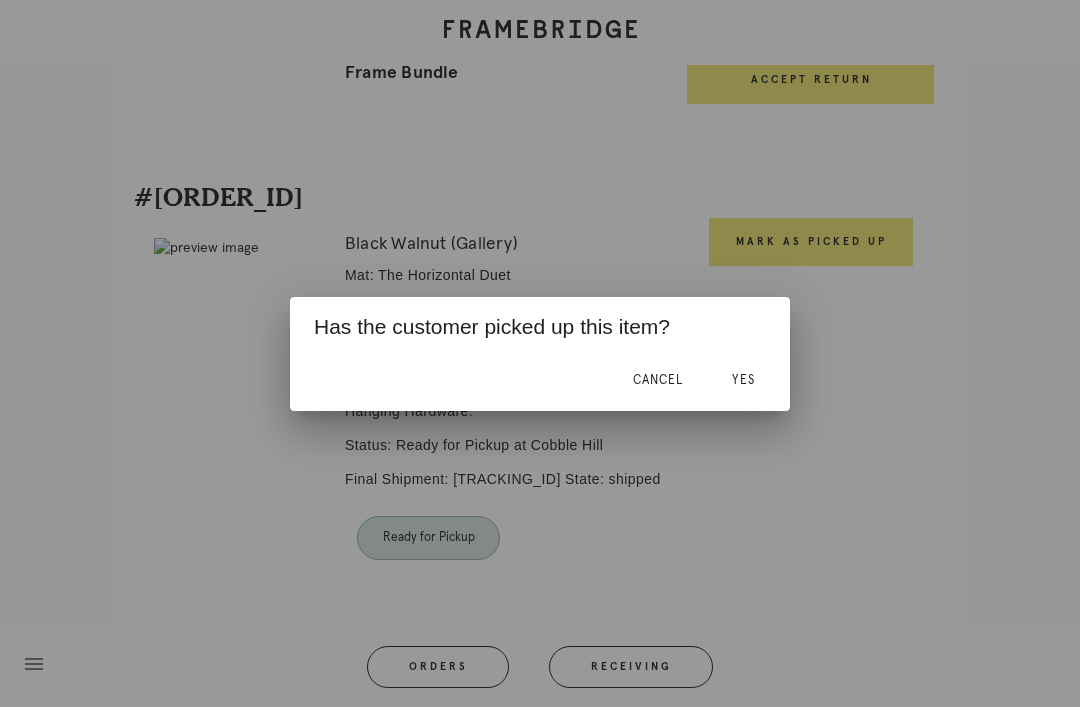 click on "Yes" at bounding box center (743, 381) 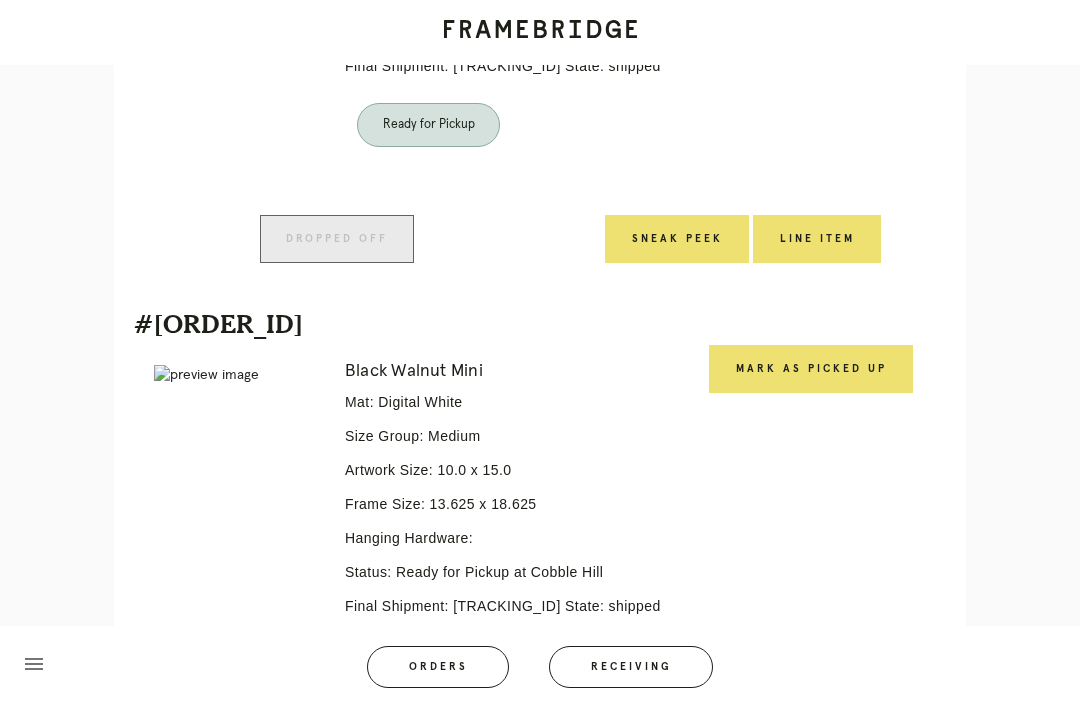 scroll, scrollTop: 2707, scrollLeft: 0, axis: vertical 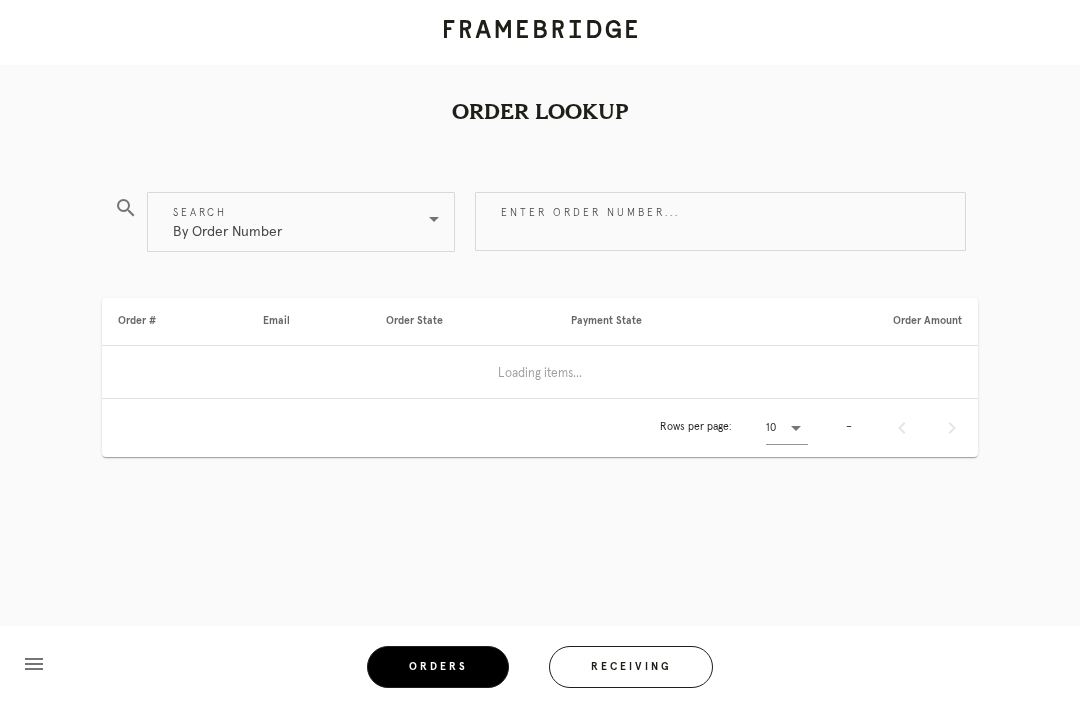 click on "Enter order number..." at bounding box center [720, 221] 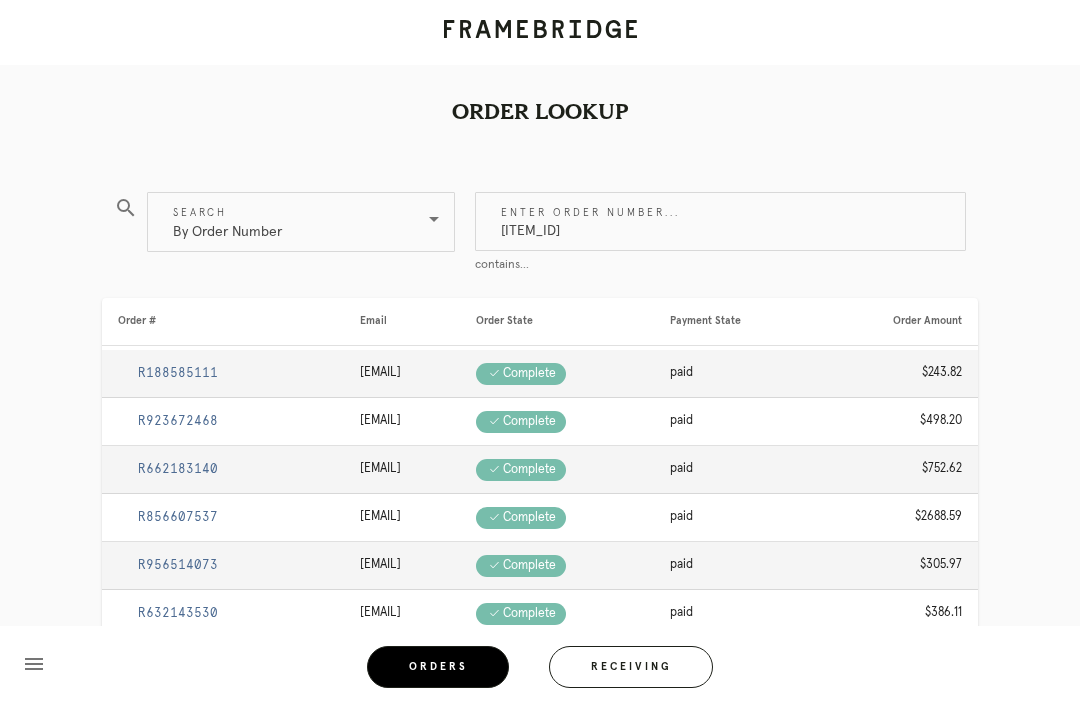 type on "M761712278" 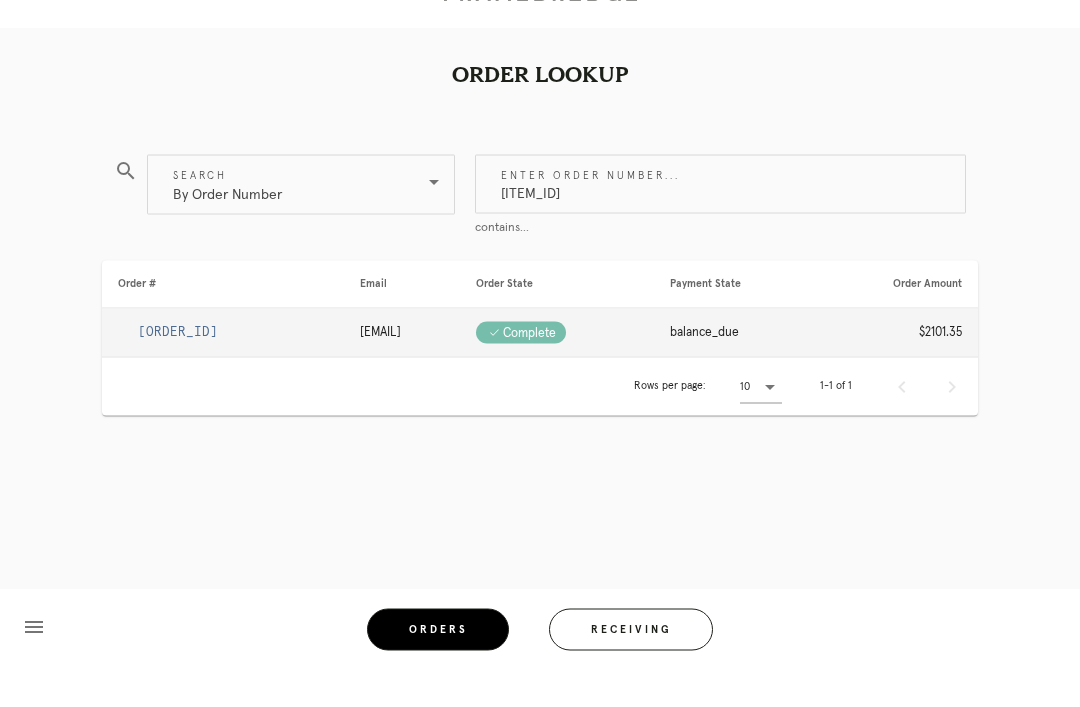 click on "R084811827" at bounding box center (178, 369) 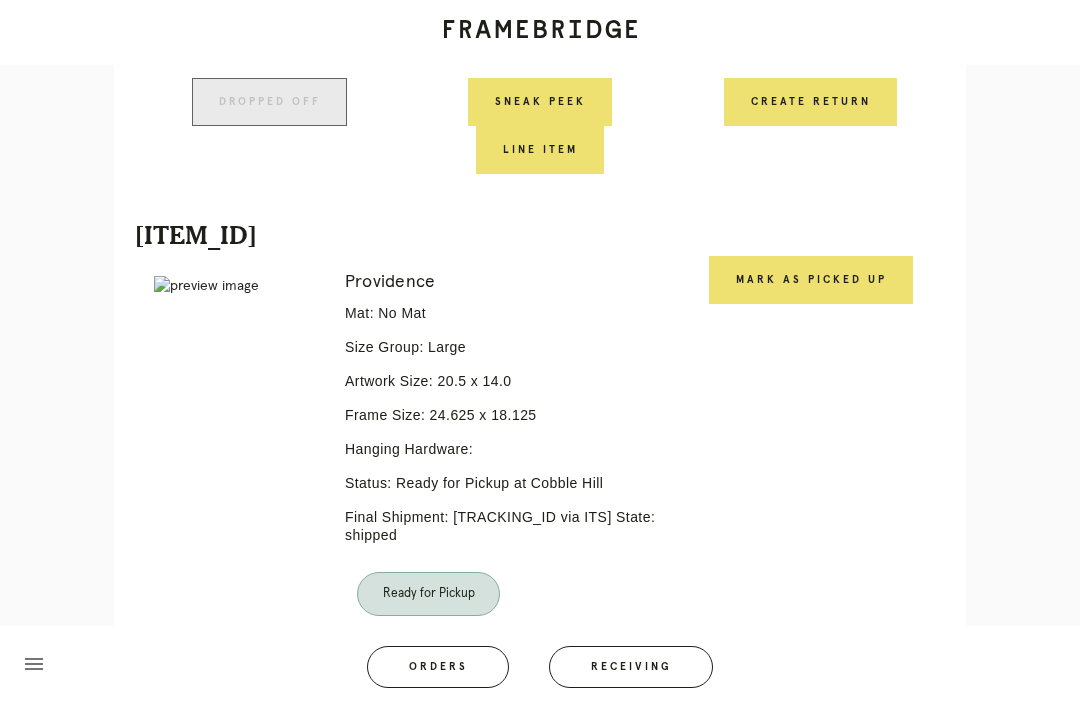 scroll, scrollTop: 3583, scrollLeft: 0, axis: vertical 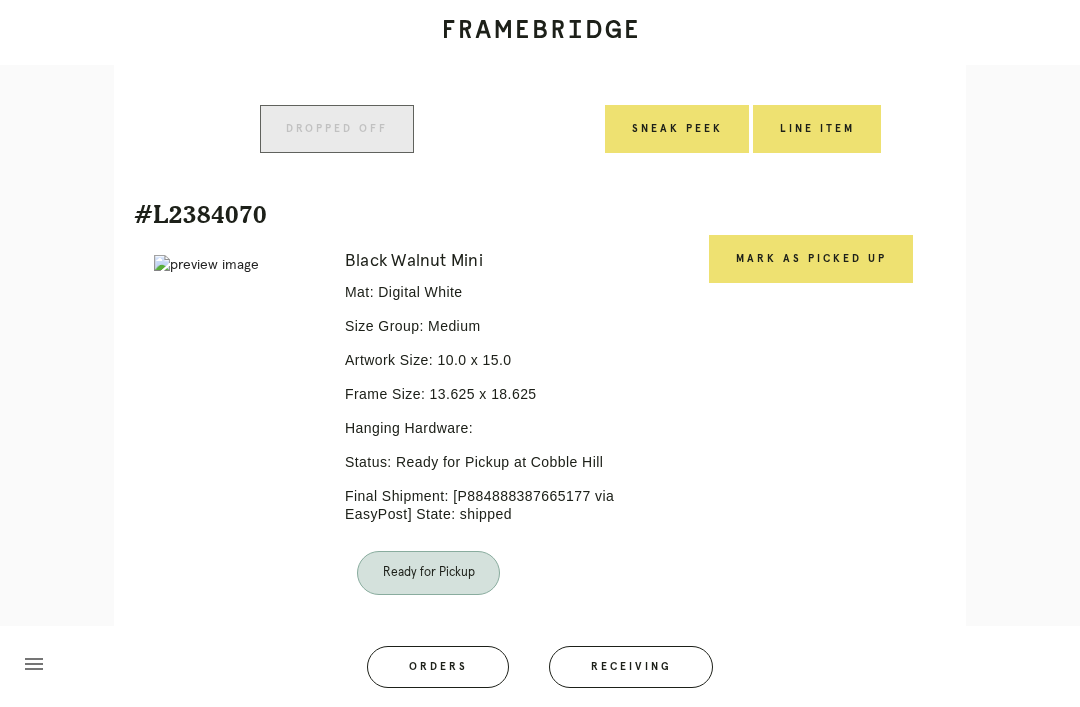 click on "Mark as Picked Up" at bounding box center (811, 259) 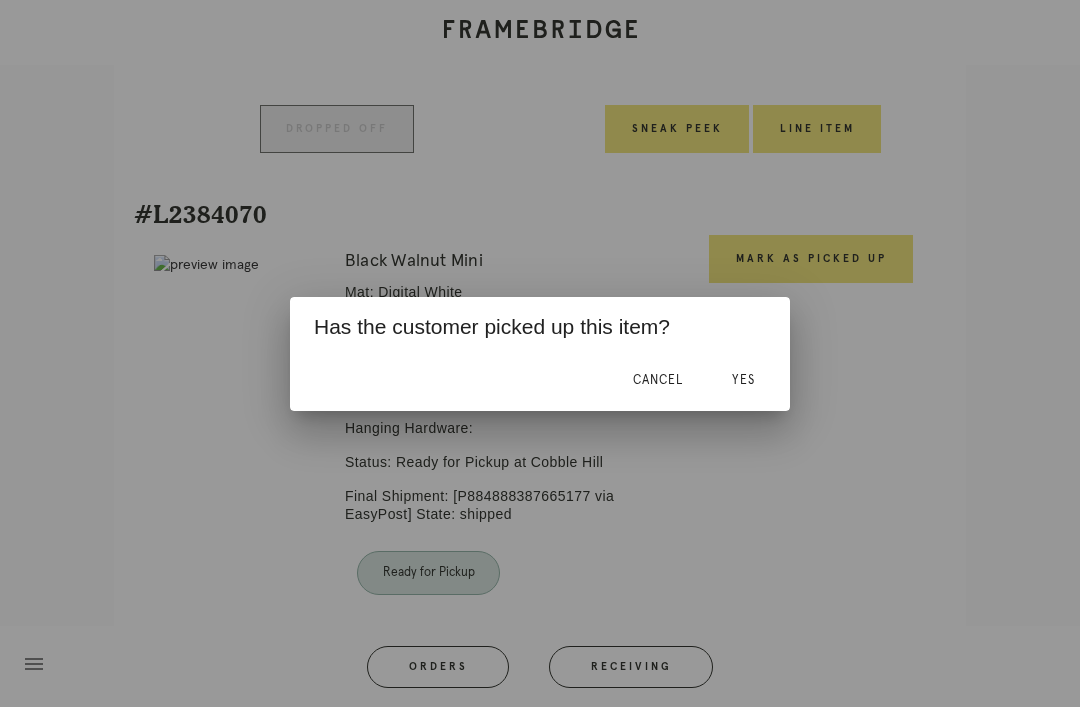 click at bounding box center (540, 353) 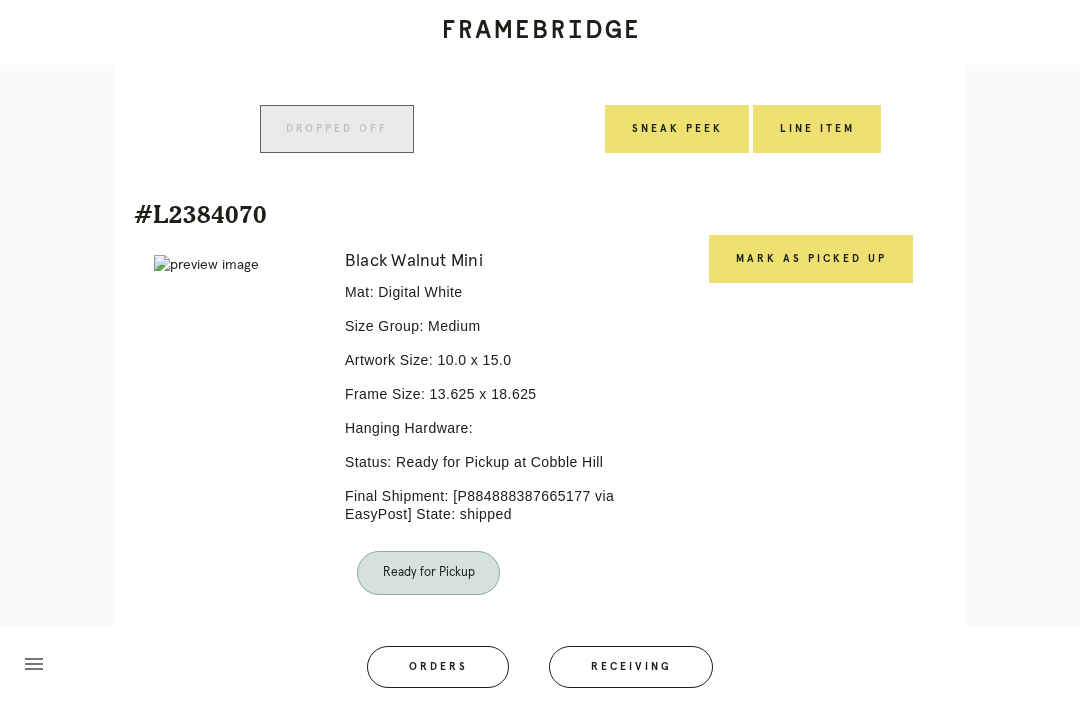 click on "Mark as Picked Up" at bounding box center [810, 449] 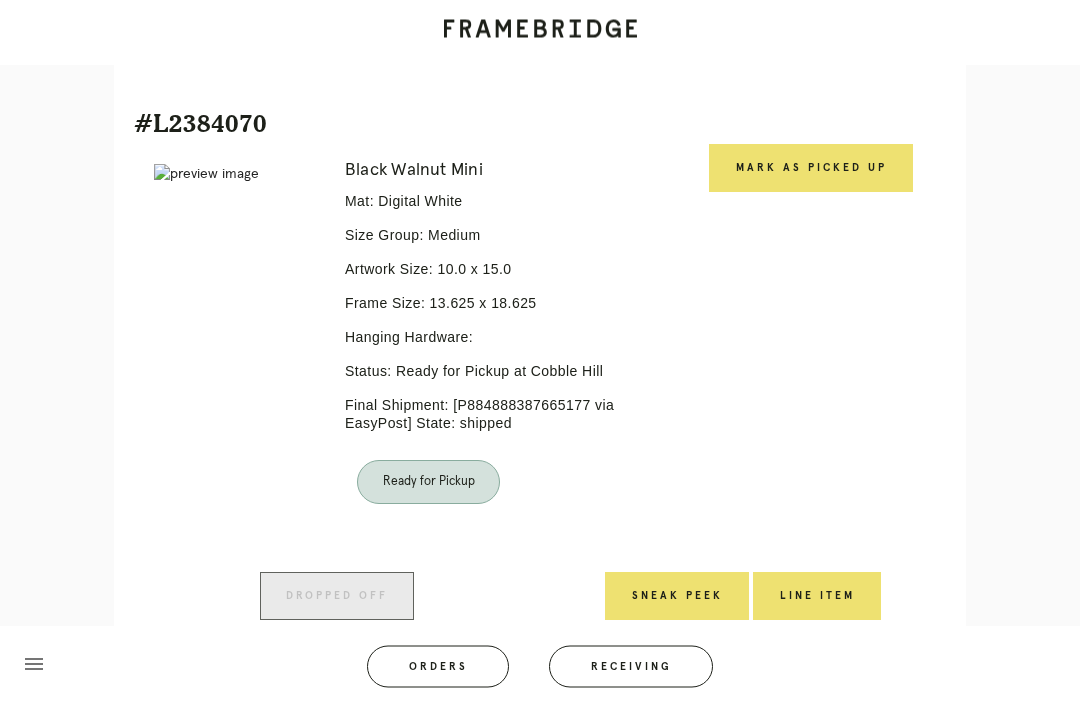 scroll, scrollTop: 2991, scrollLeft: 0, axis: vertical 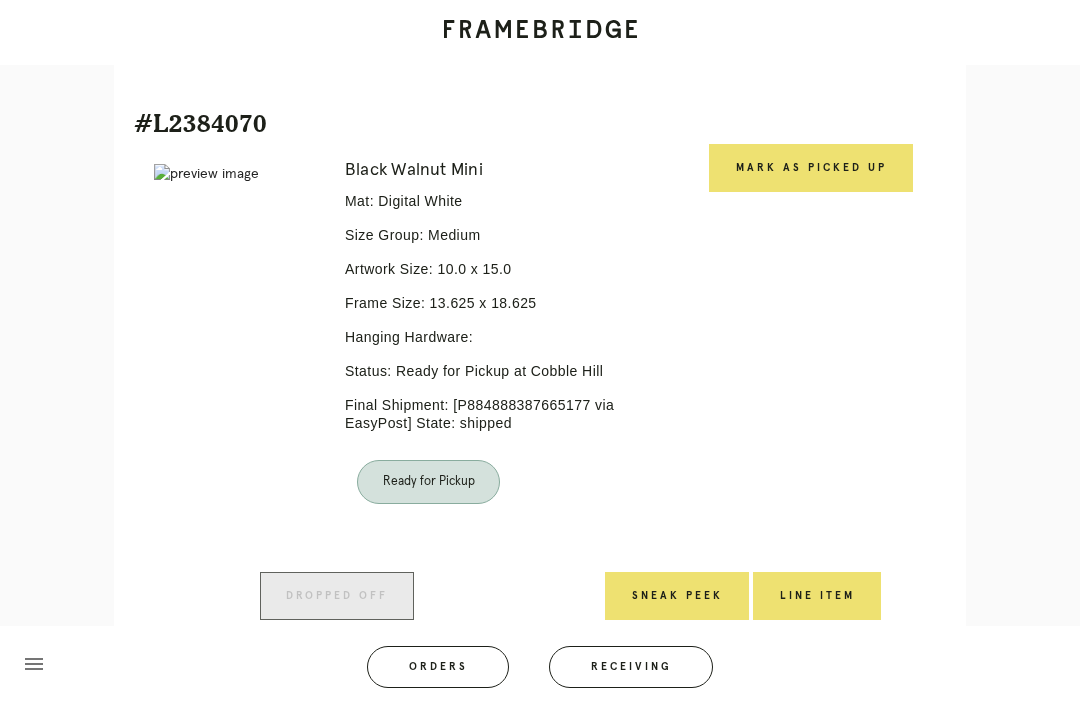click on "Mark as Picked Up" at bounding box center (811, 168) 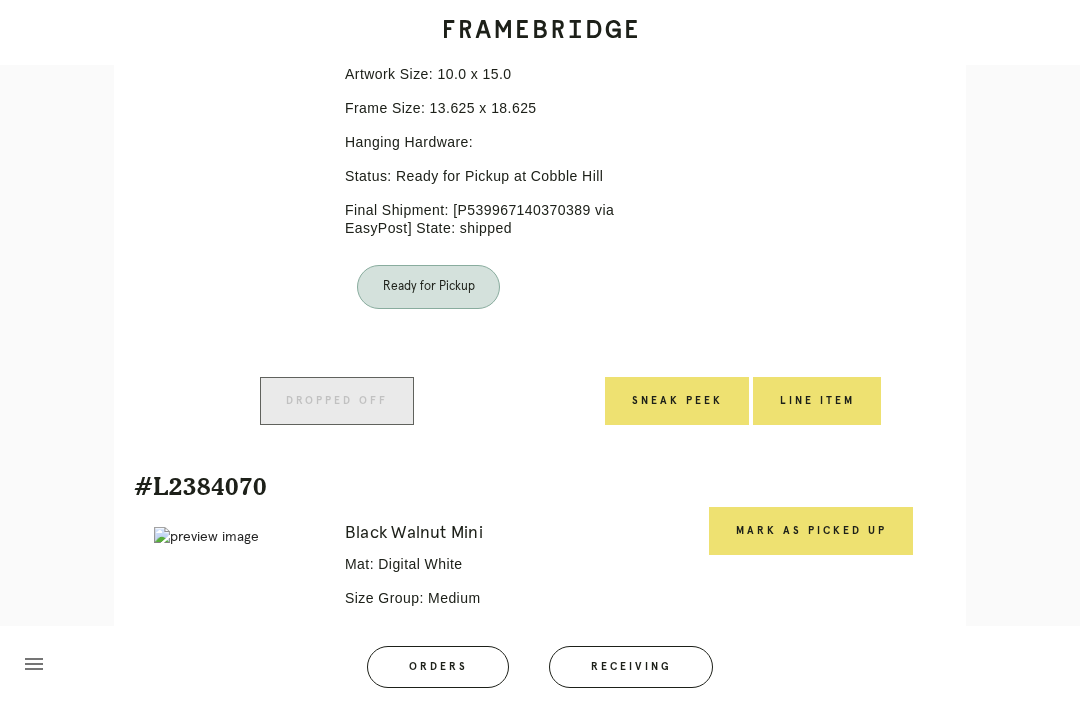 scroll, scrollTop: 2820, scrollLeft: 0, axis: vertical 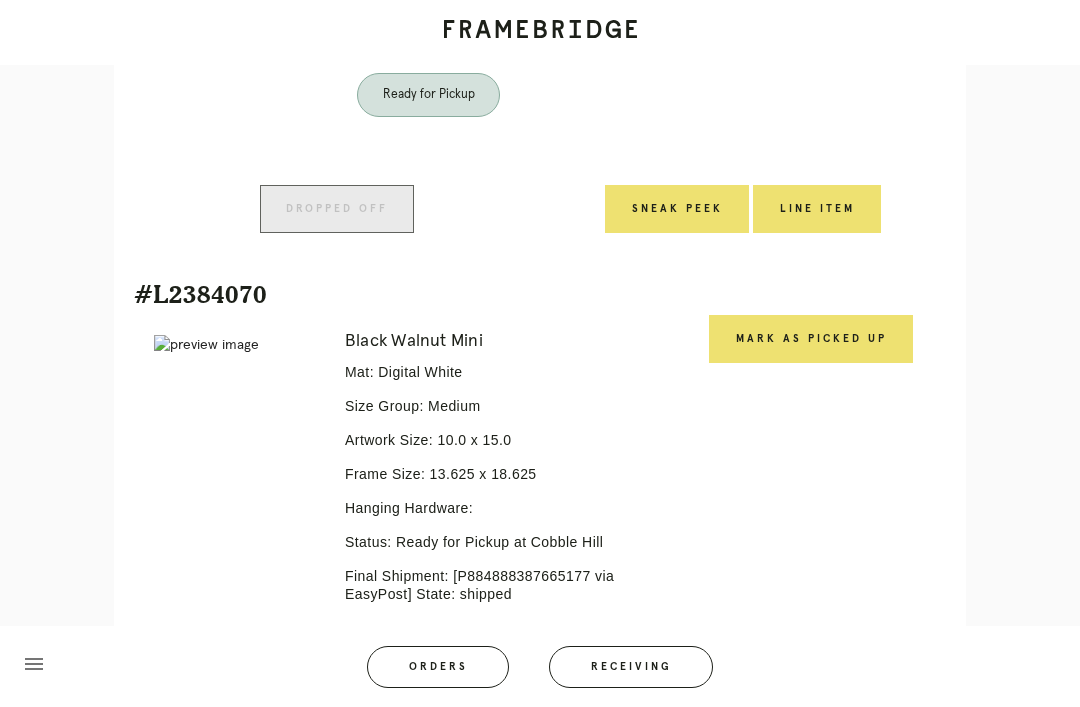 click on "Mark as Picked Up" at bounding box center (811, 339) 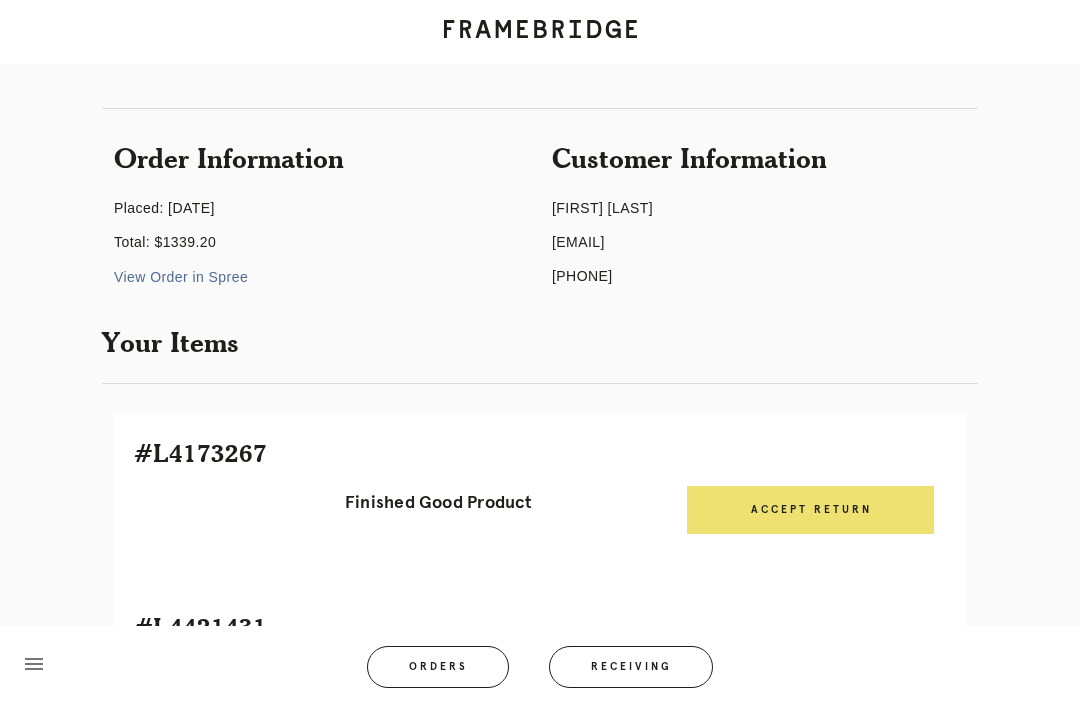 scroll, scrollTop: 0, scrollLeft: 0, axis: both 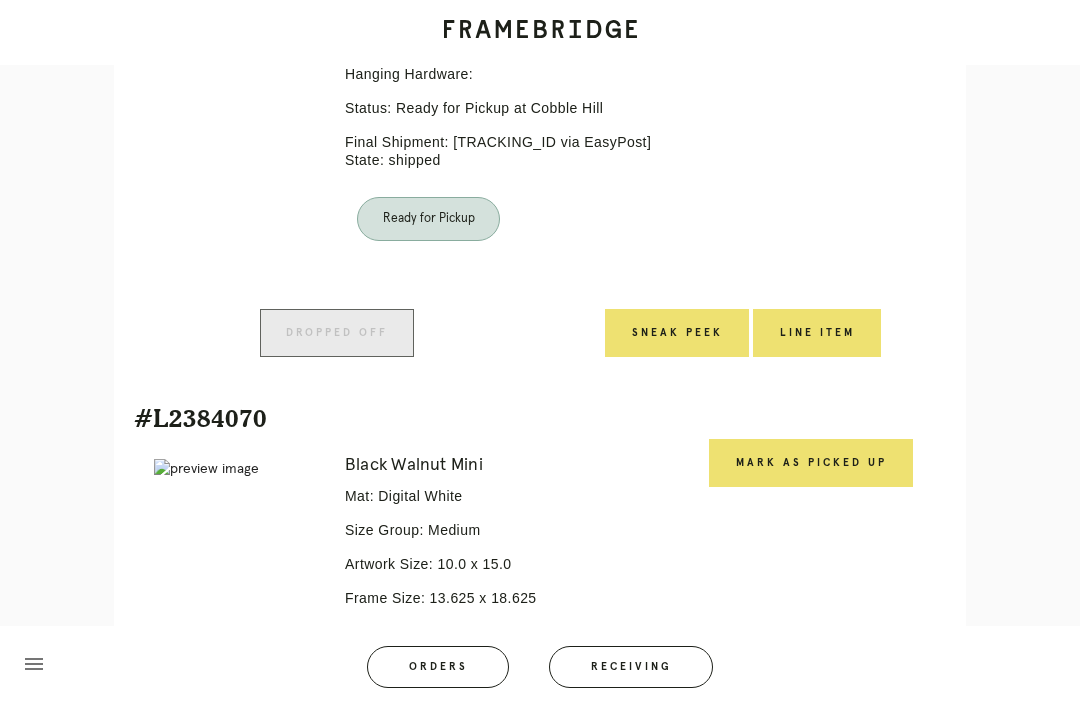 click on "Mark as Picked Up" at bounding box center [811, 463] 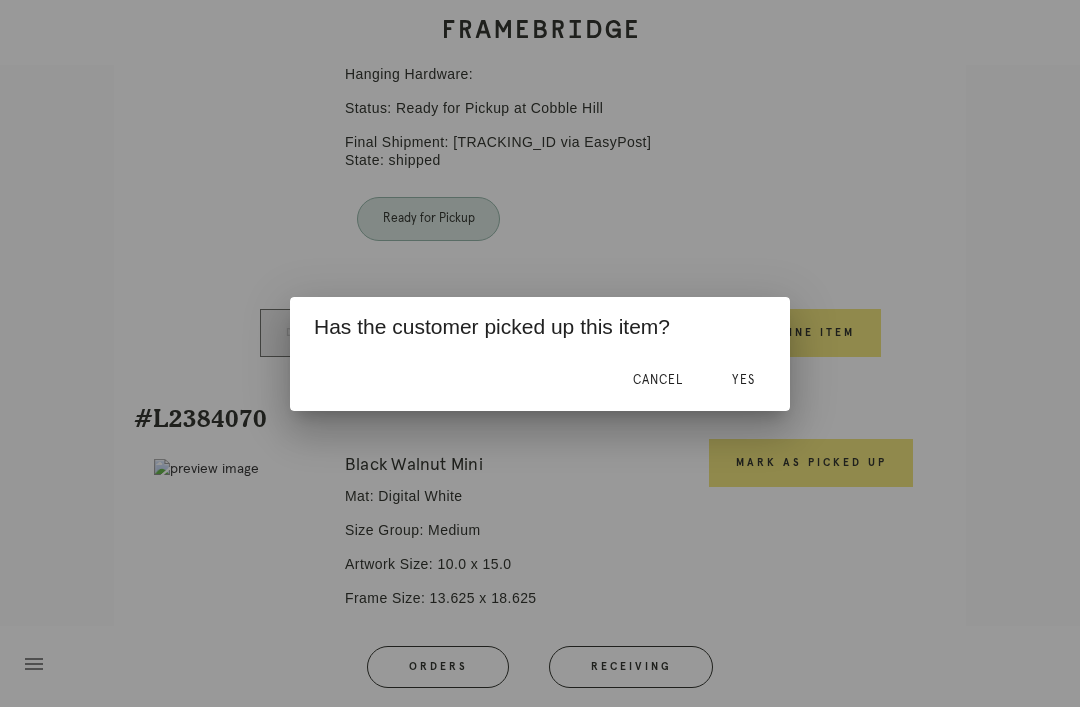 click on "Yes" at bounding box center (743, 381) 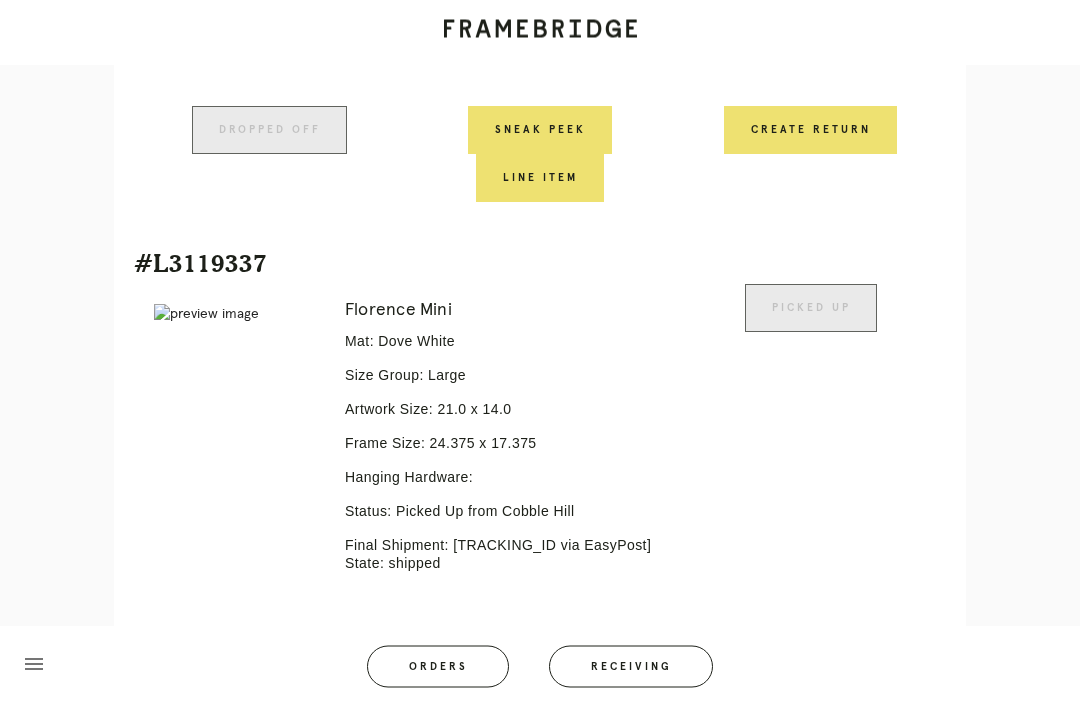 scroll, scrollTop: 1198, scrollLeft: 0, axis: vertical 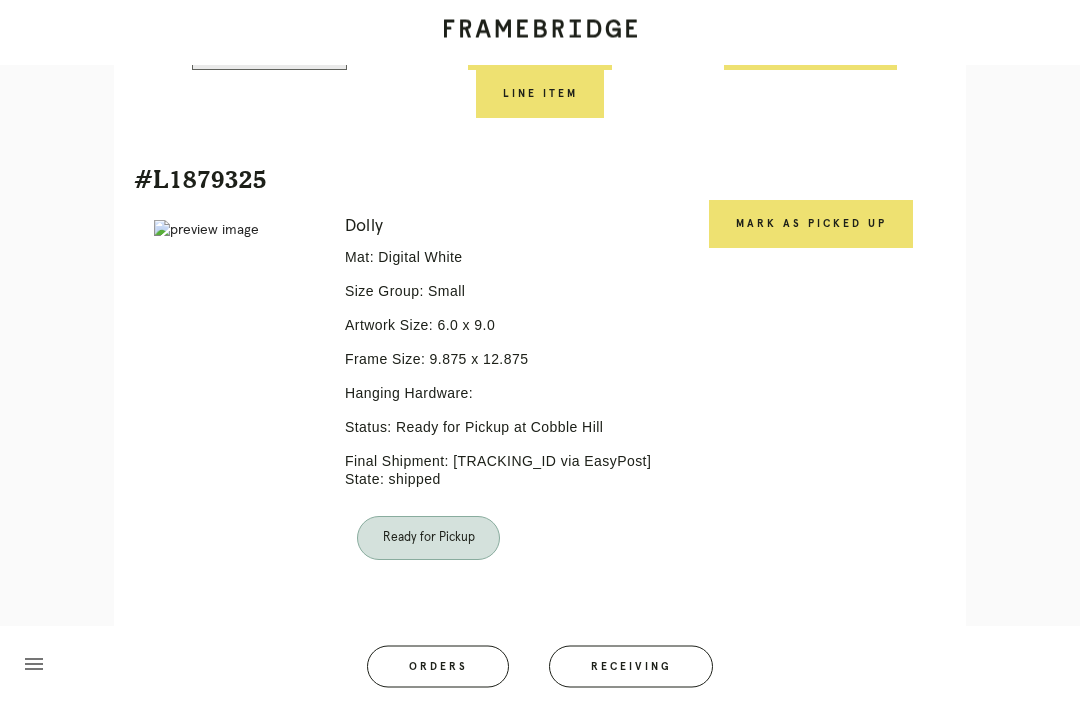 click on "Mark as Picked Up" at bounding box center [811, 225] 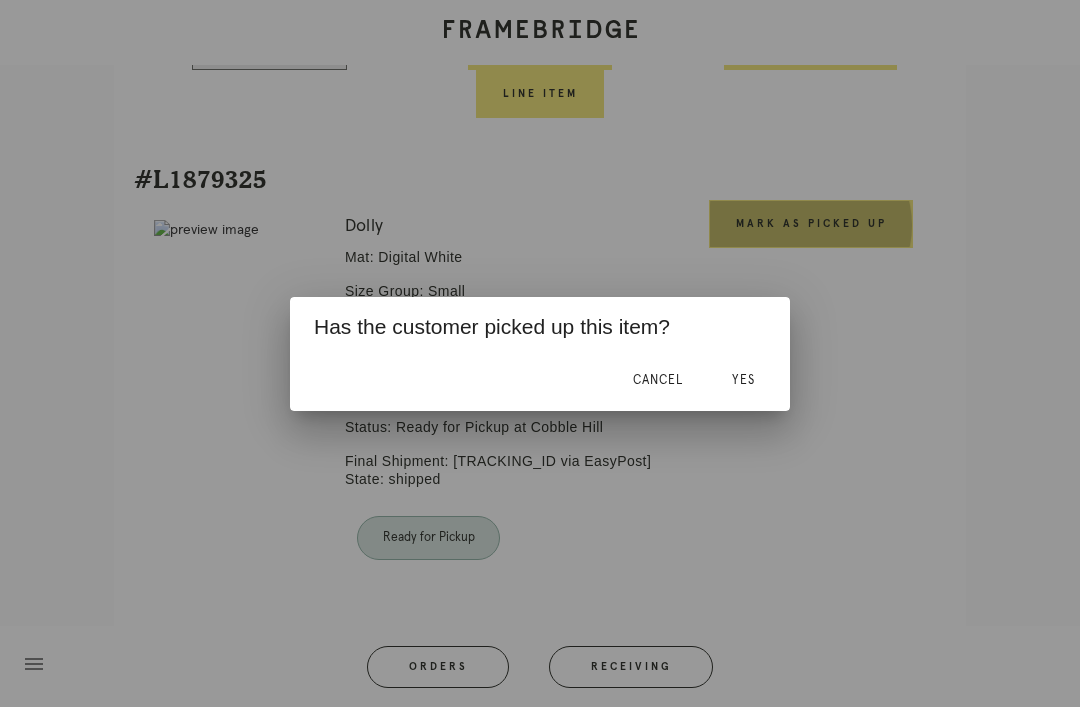 click on "Yes" at bounding box center [743, 381] 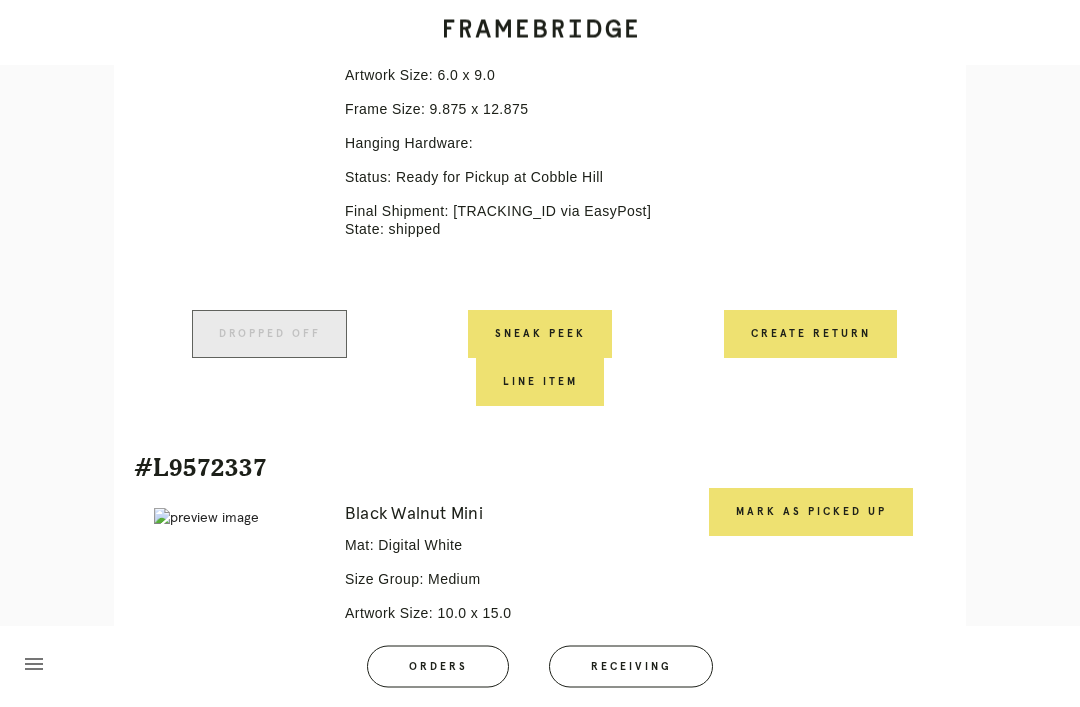 click on "Mark as Picked Up" at bounding box center (811, 513) 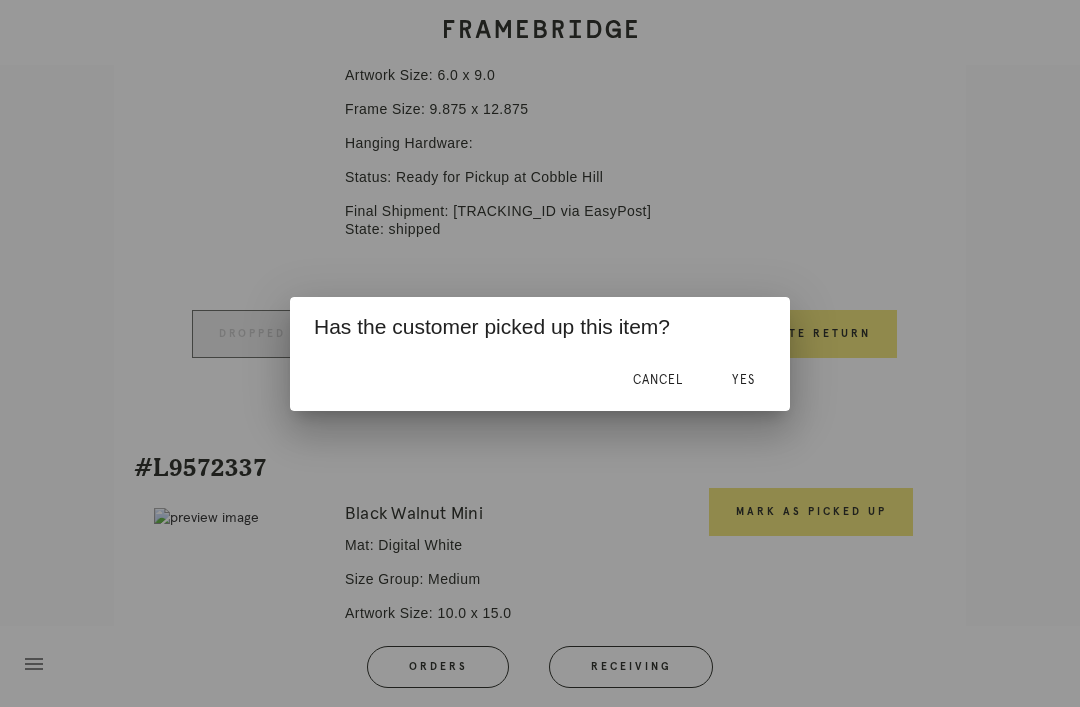 click on "Yes" at bounding box center (743, 381) 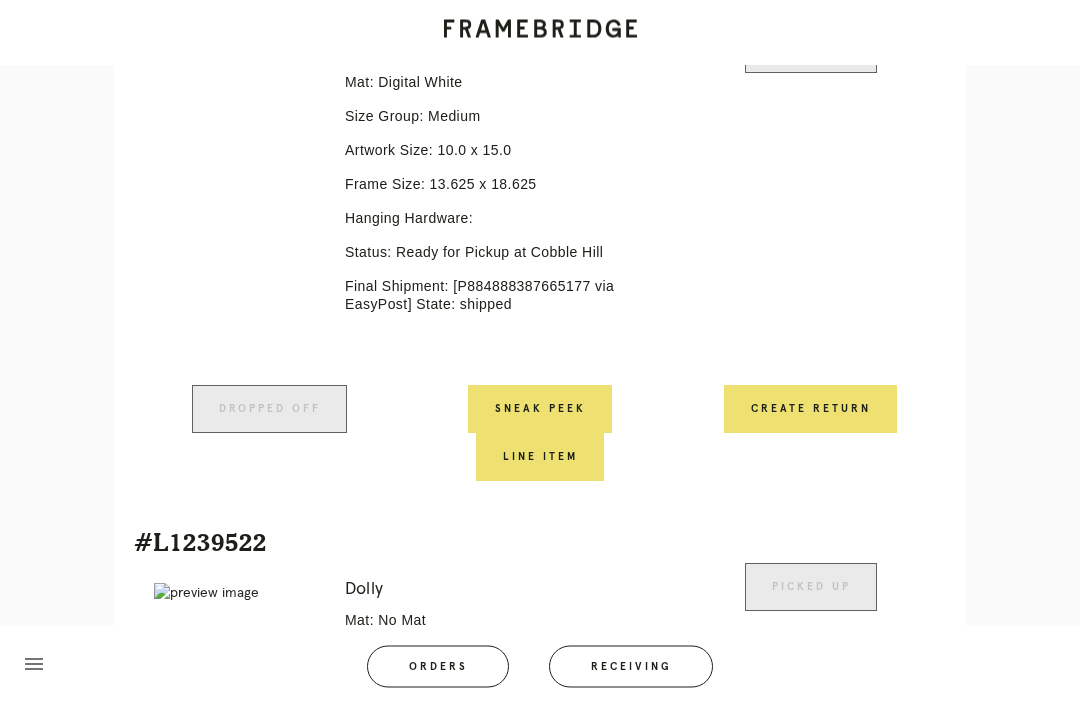 scroll, scrollTop: 3070, scrollLeft: 0, axis: vertical 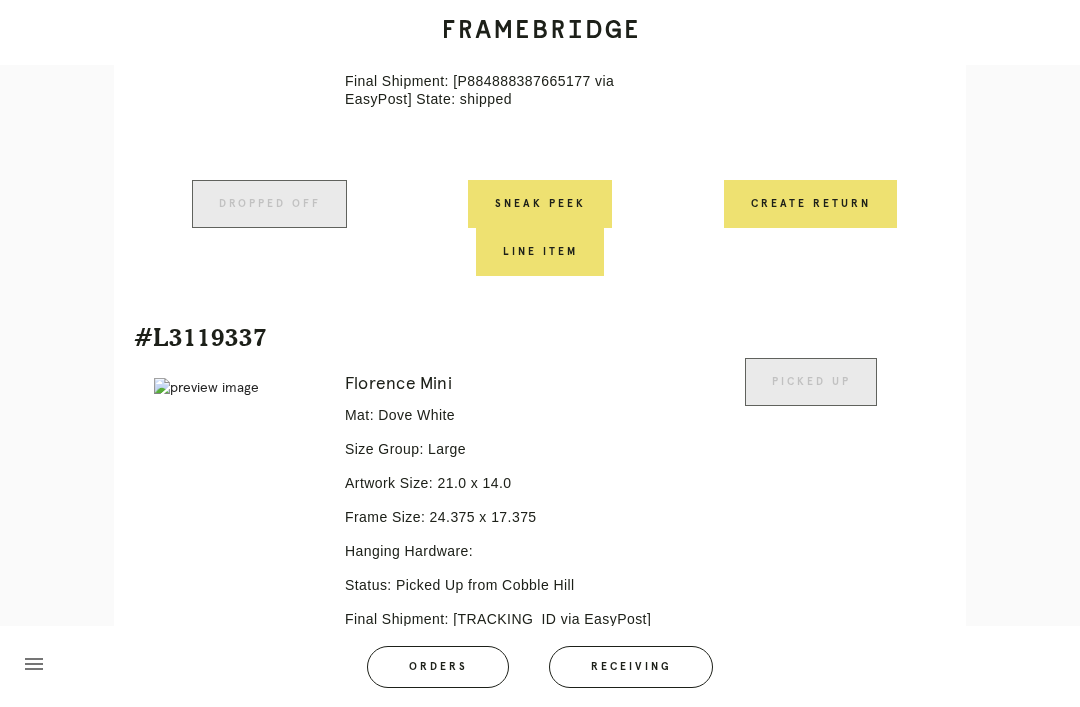 click on "Orders" at bounding box center [438, 667] 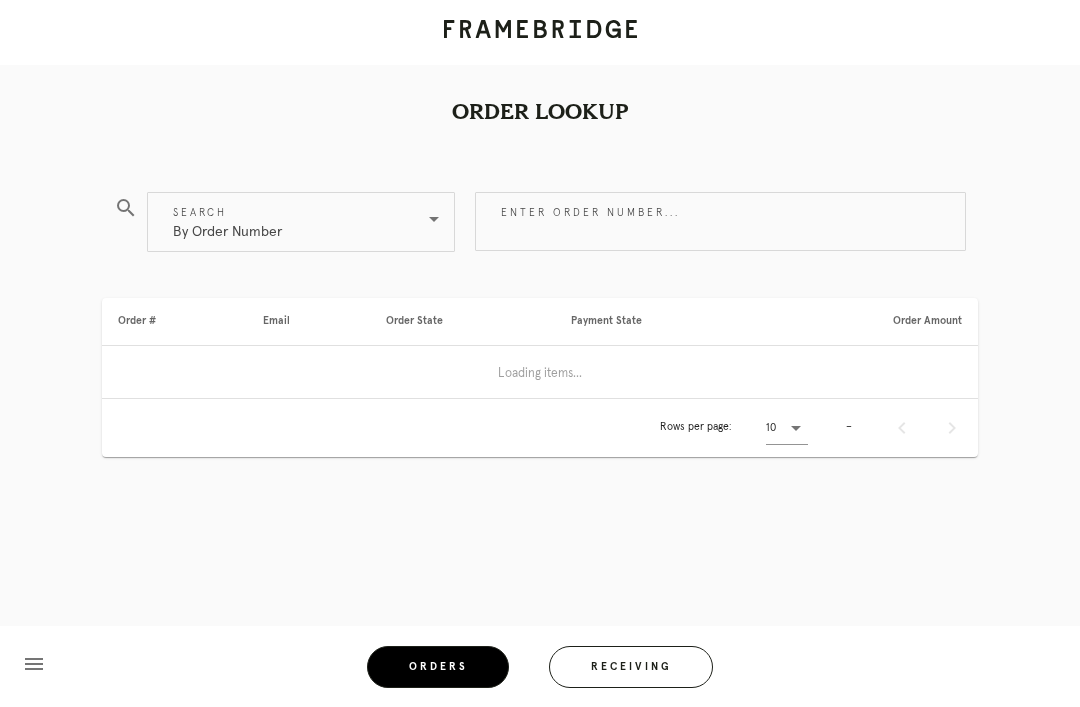 scroll, scrollTop: 64, scrollLeft: 0, axis: vertical 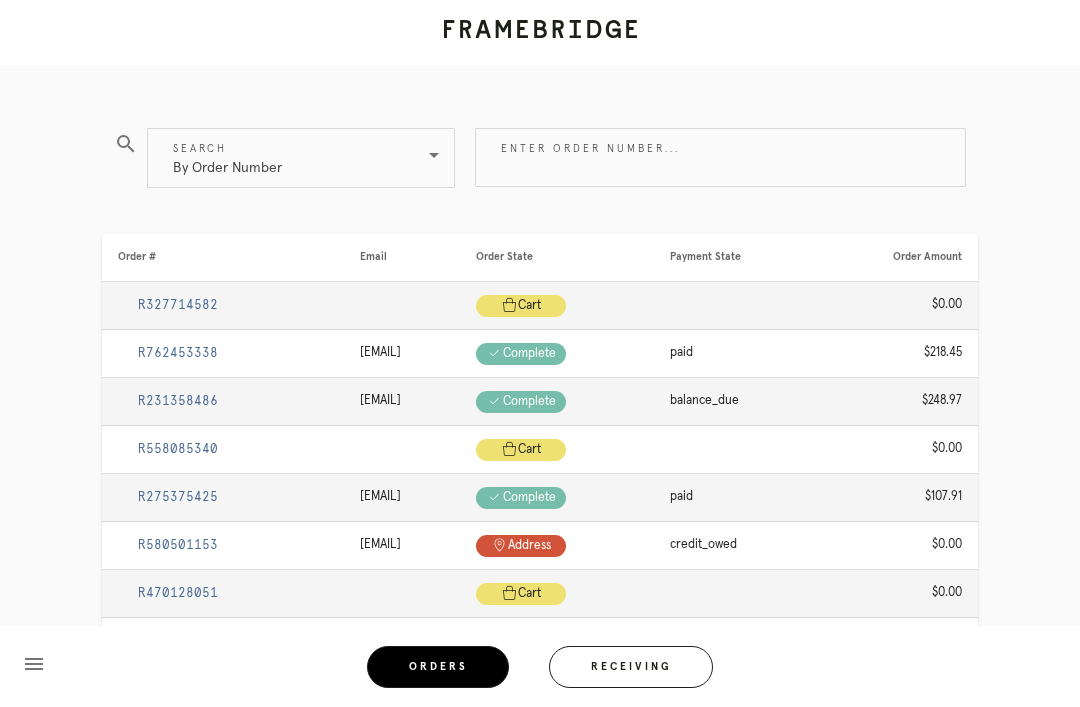click on "Enter order number..." at bounding box center (720, 157) 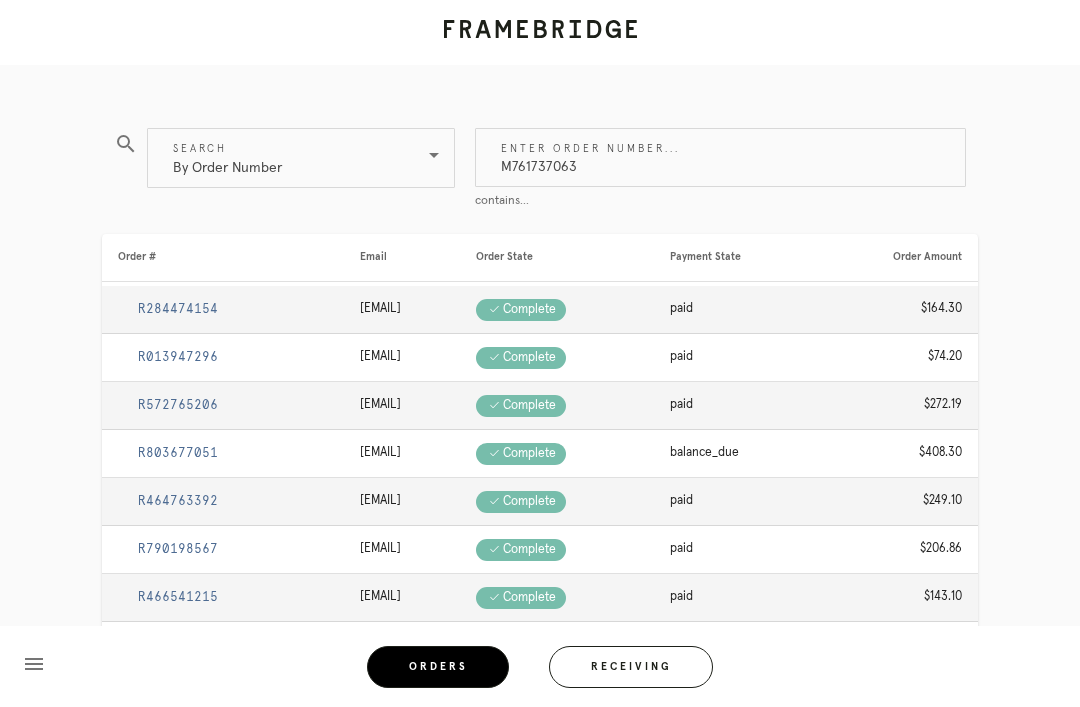 type on "M761737063" 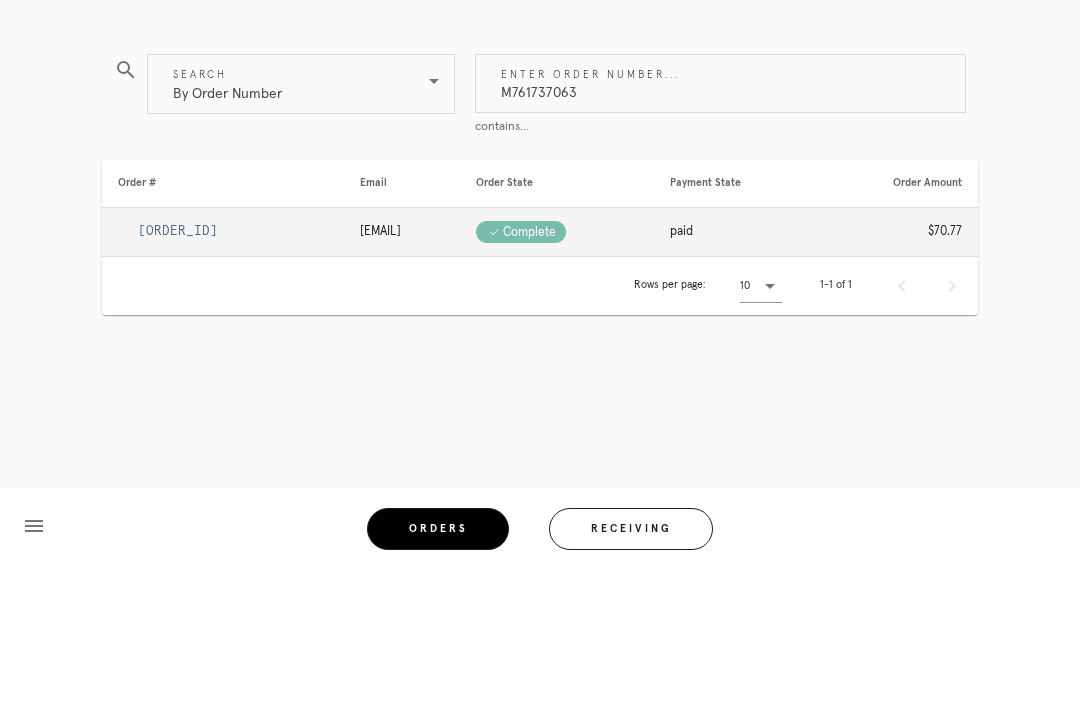 scroll, scrollTop: 0, scrollLeft: 0, axis: both 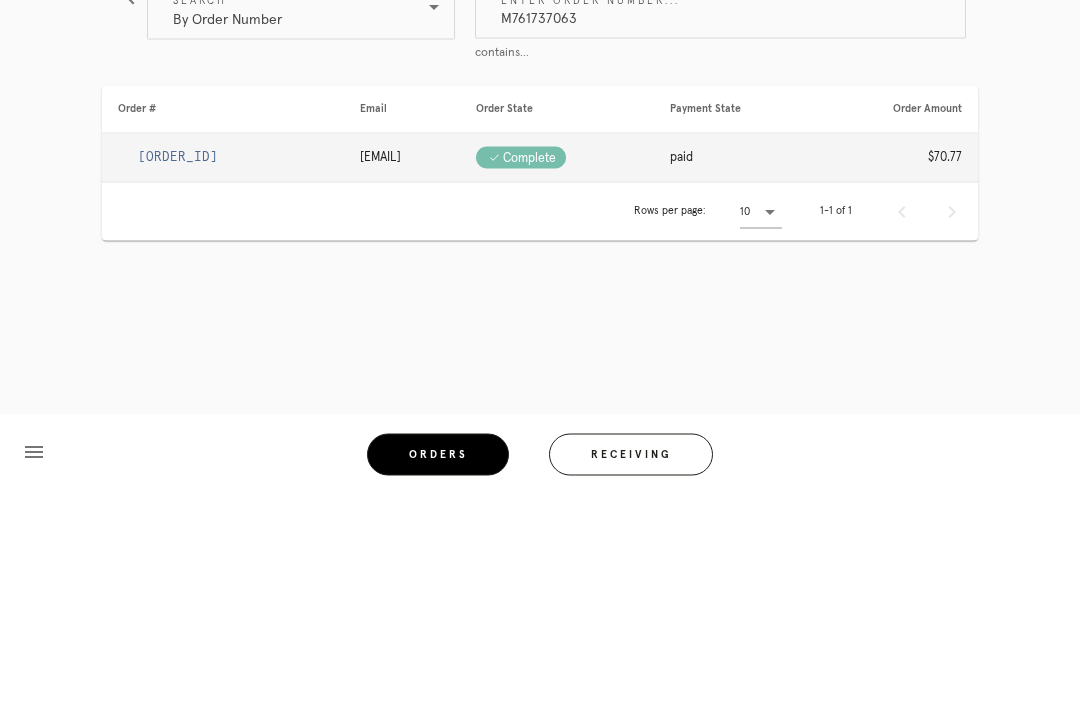 click on "R324472285" at bounding box center [178, 369] 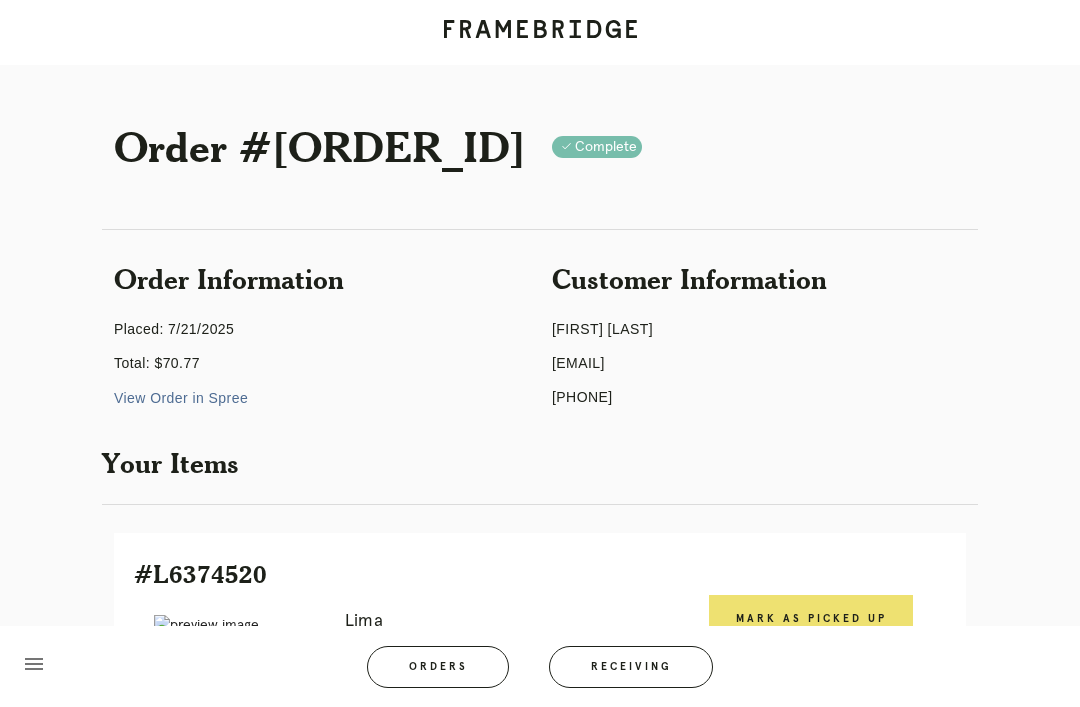 scroll, scrollTop: 339, scrollLeft: 0, axis: vertical 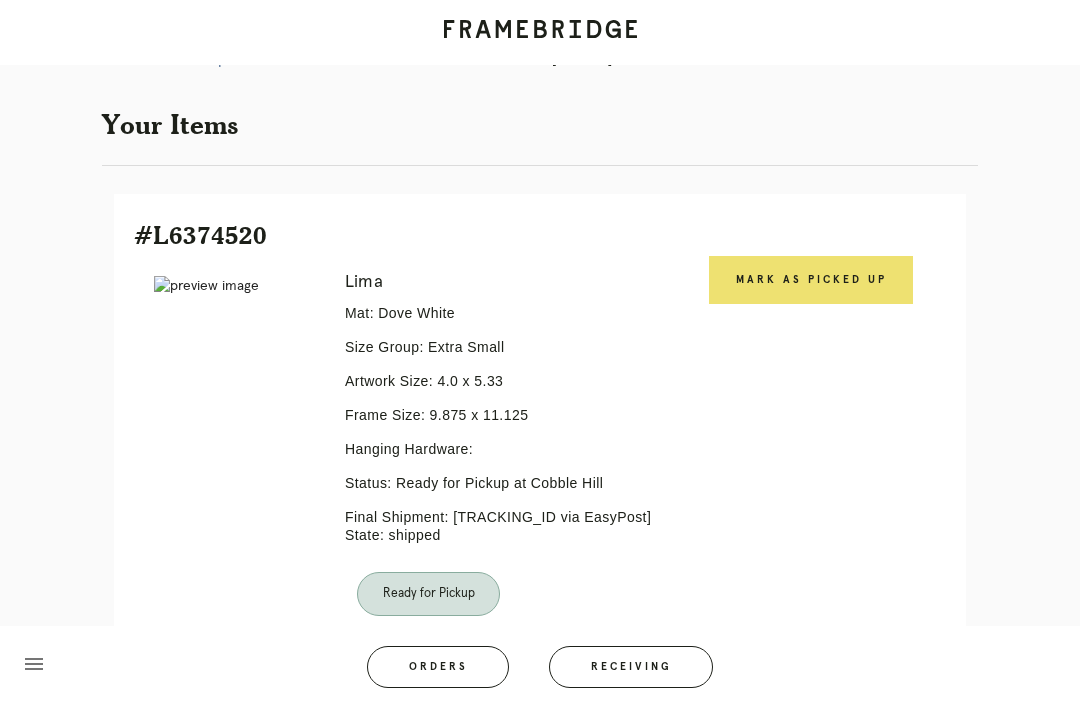 click at bounding box center [540, 32] 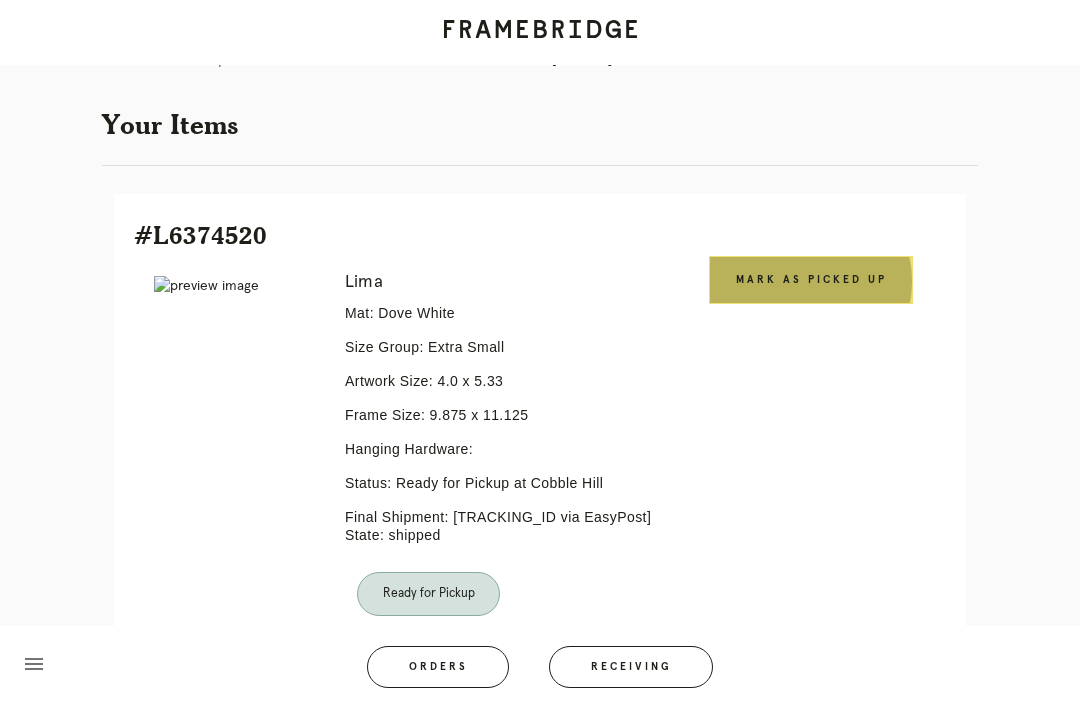 click on "Mark as Picked Up" at bounding box center [811, 280] 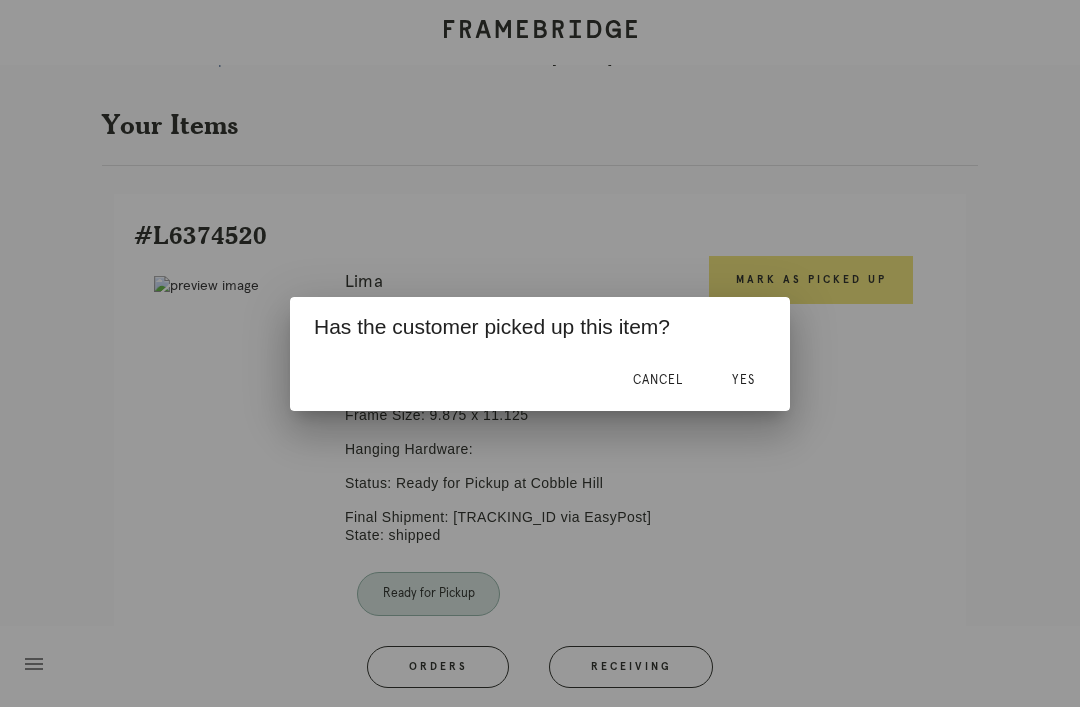 click on "Yes" at bounding box center (743, 381) 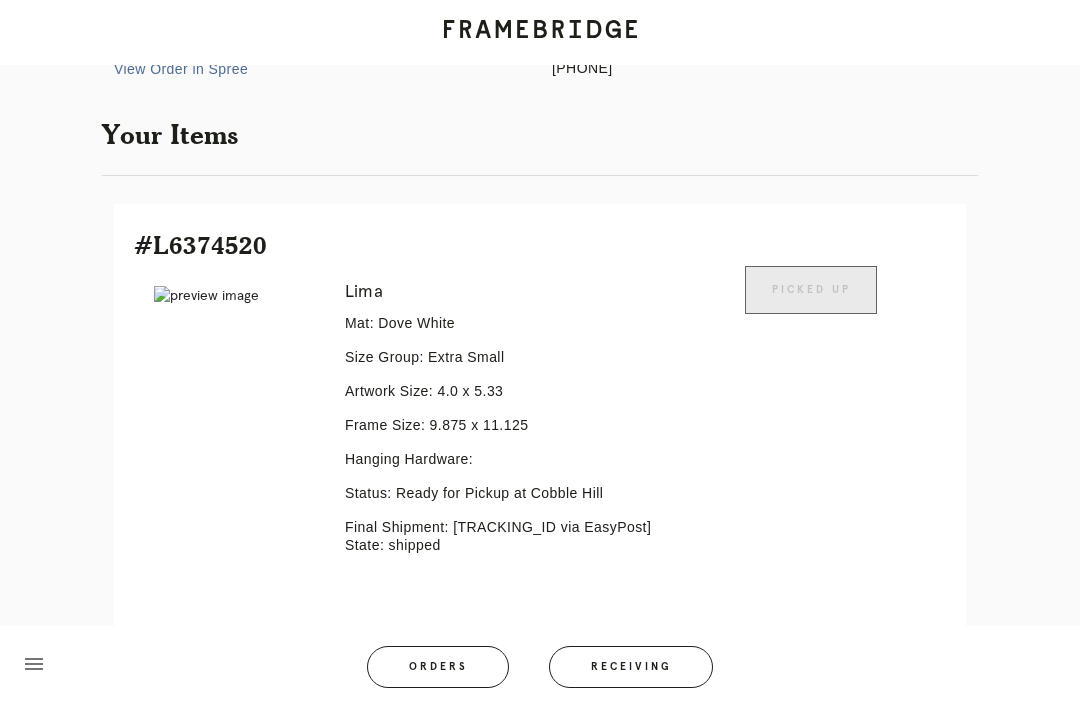 scroll, scrollTop: 0, scrollLeft: 0, axis: both 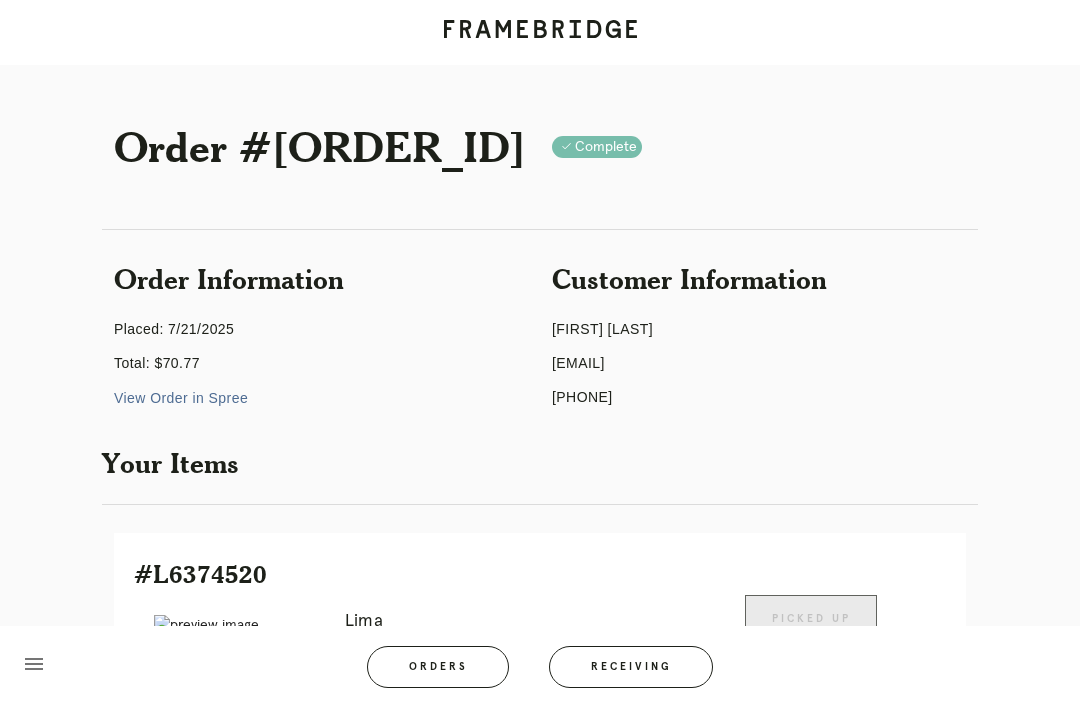 click on "Orders" at bounding box center (438, 667) 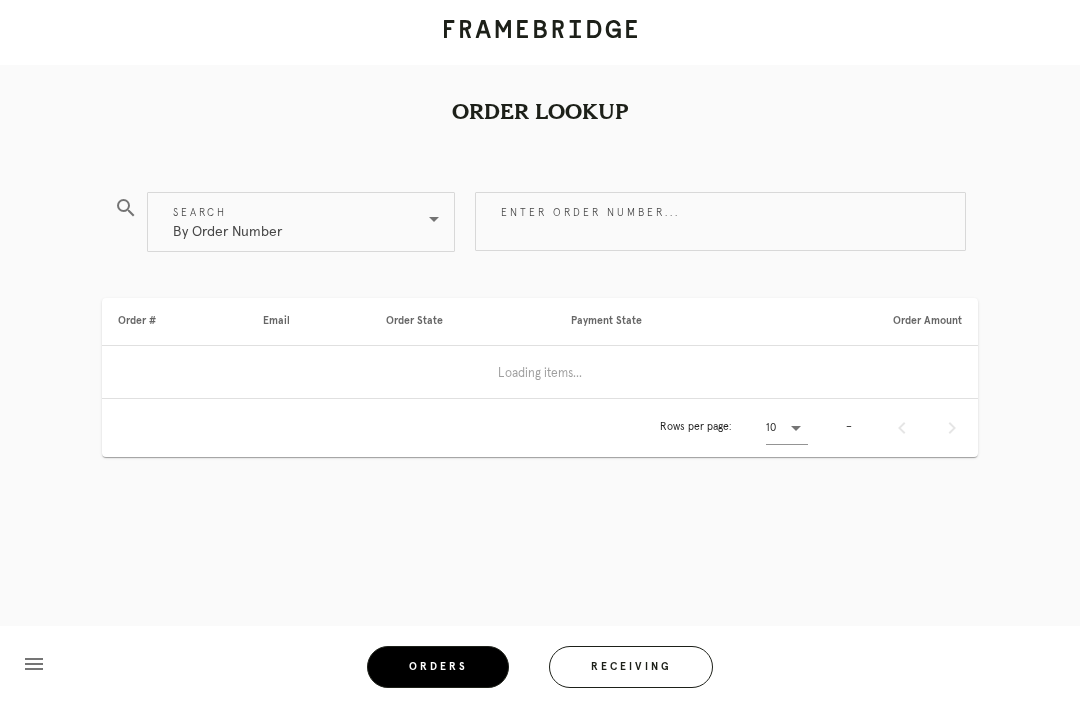 click on "Enter order number..." at bounding box center [720, 221] 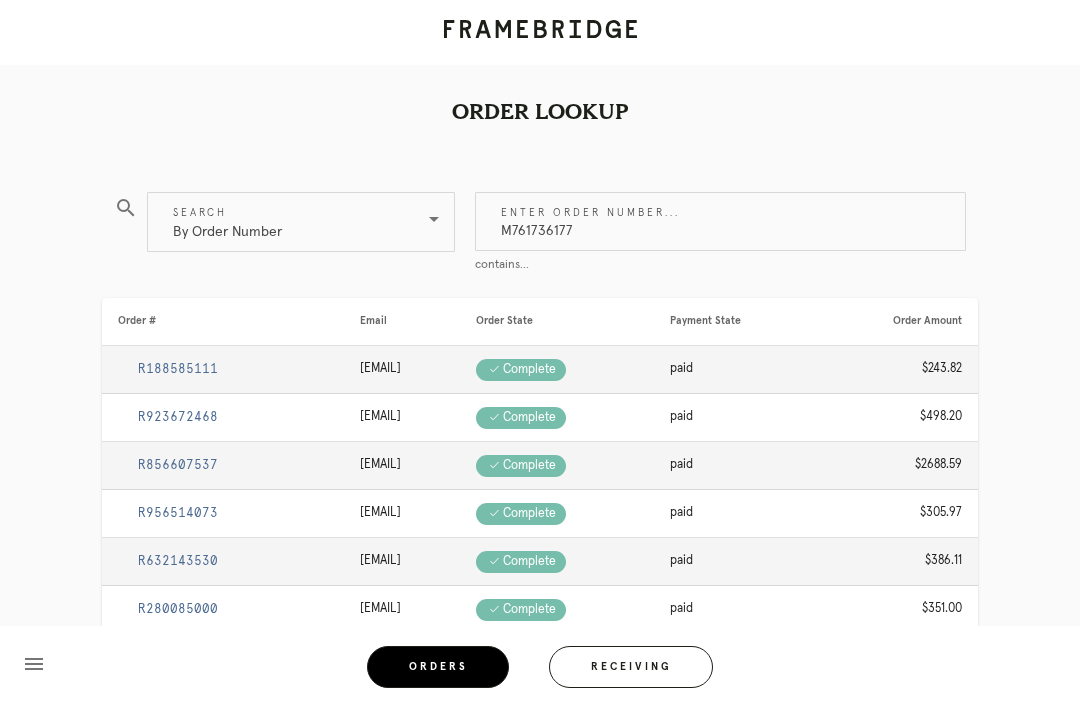 type on "M761736177" 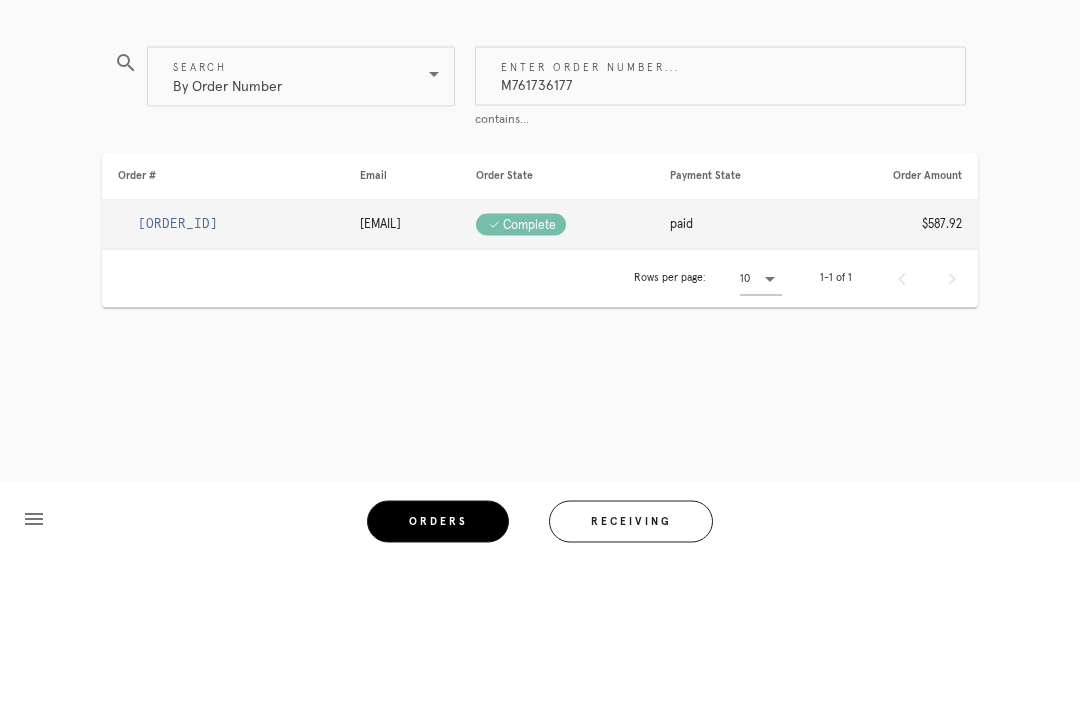 click on "R980997633" at bounding box center (178, 369) 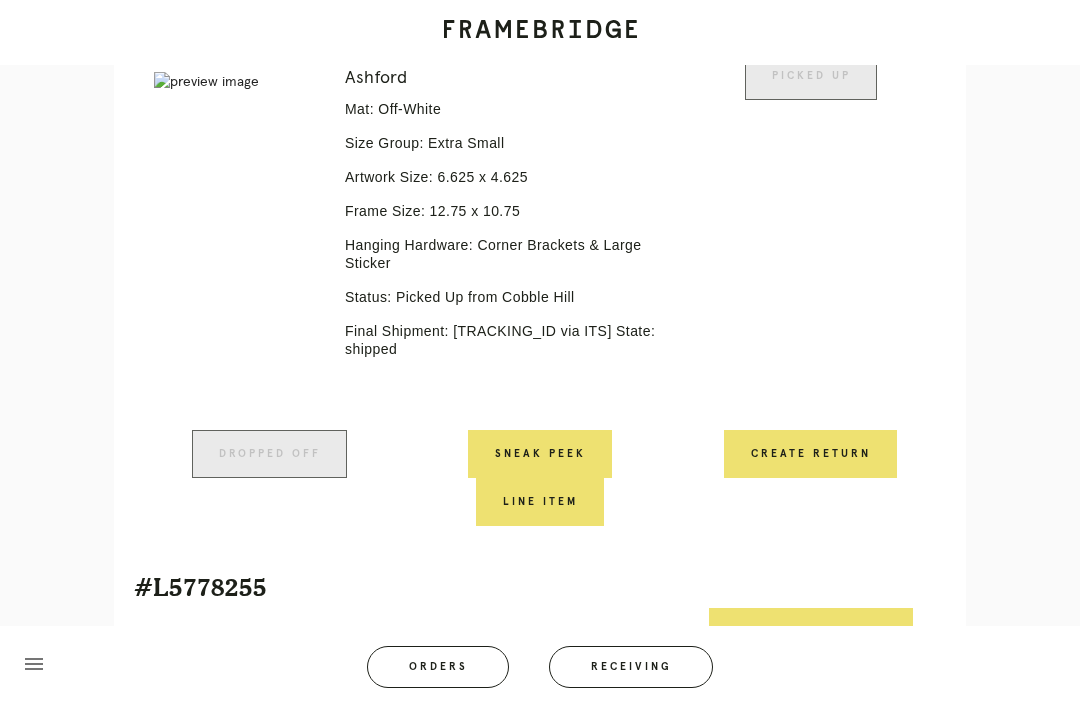 scroll, scrollTop: 561, scrollLeft: 0, axis: vertical 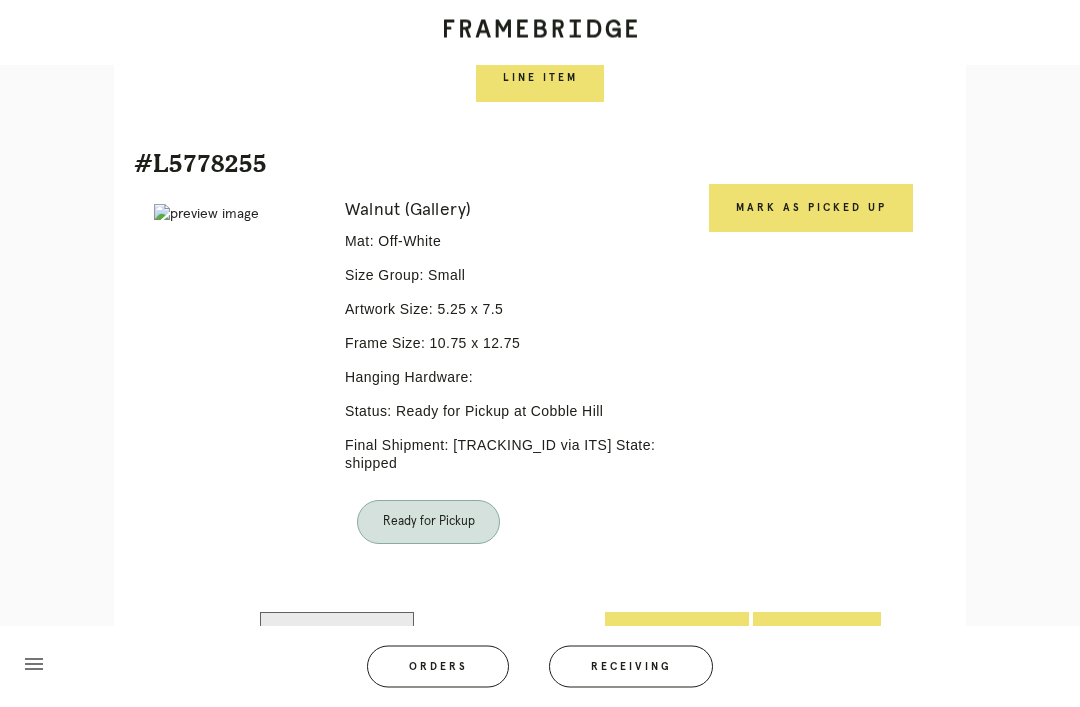 click on "Mark as Picked Up" at bounding box center (811, 209) 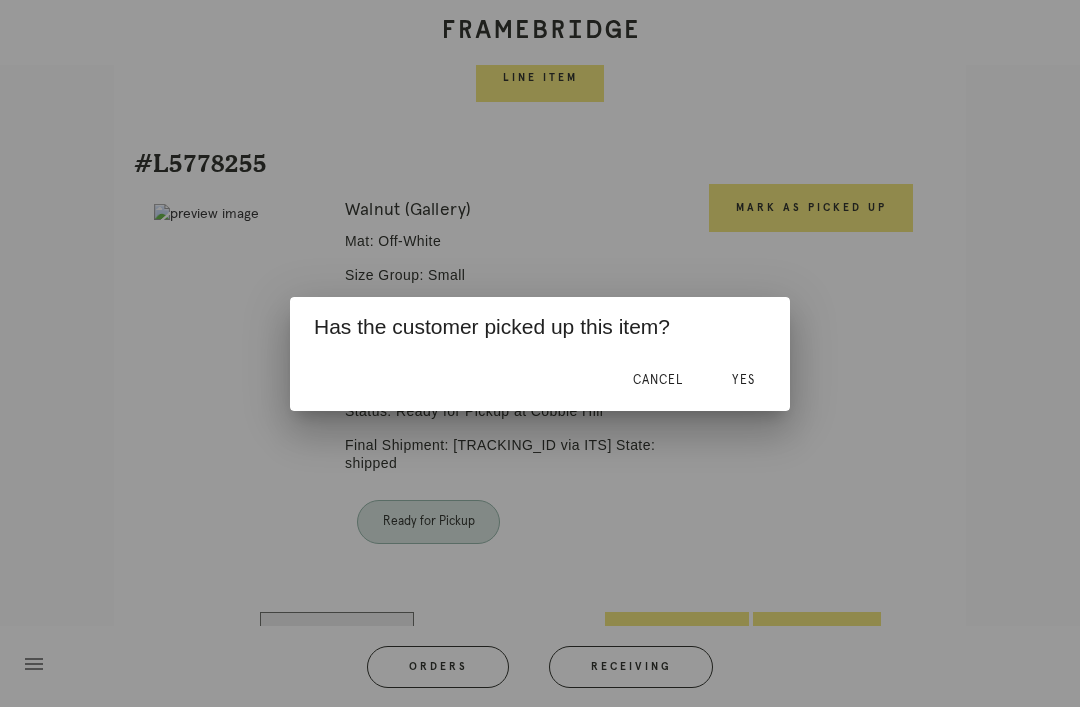 click on "Yes" at bounding box center (743, 381) 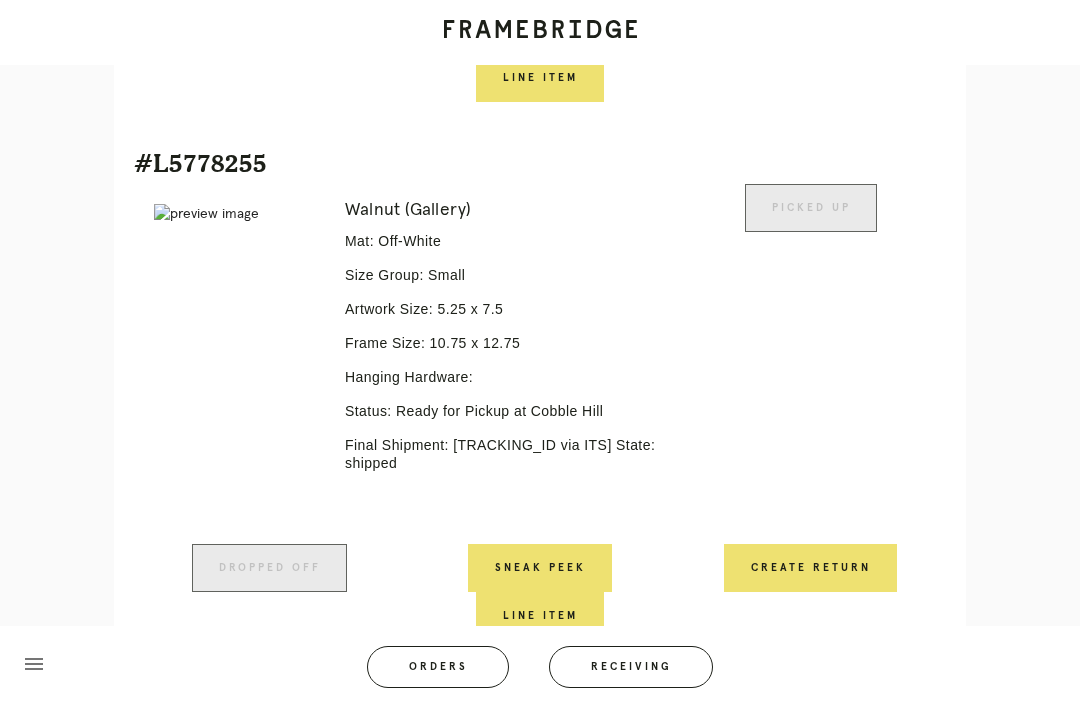 click on "Picked Up" at bounding box center (810, 364) 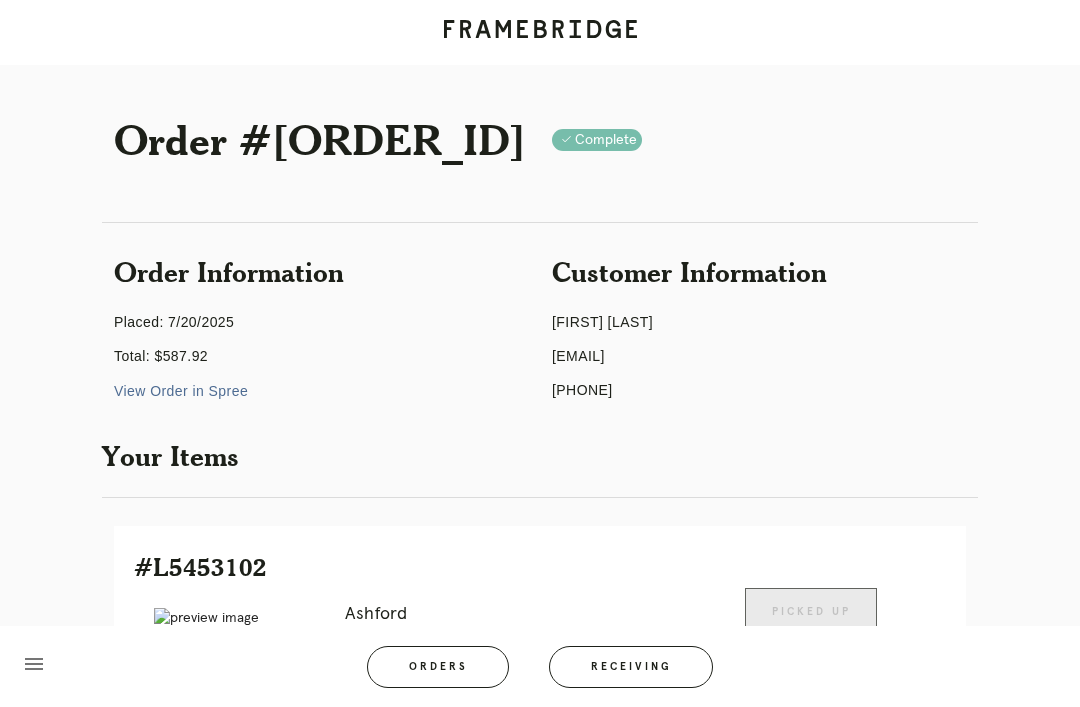 scroll, scrollTop: 0, scrollLeft: 0, axis: both 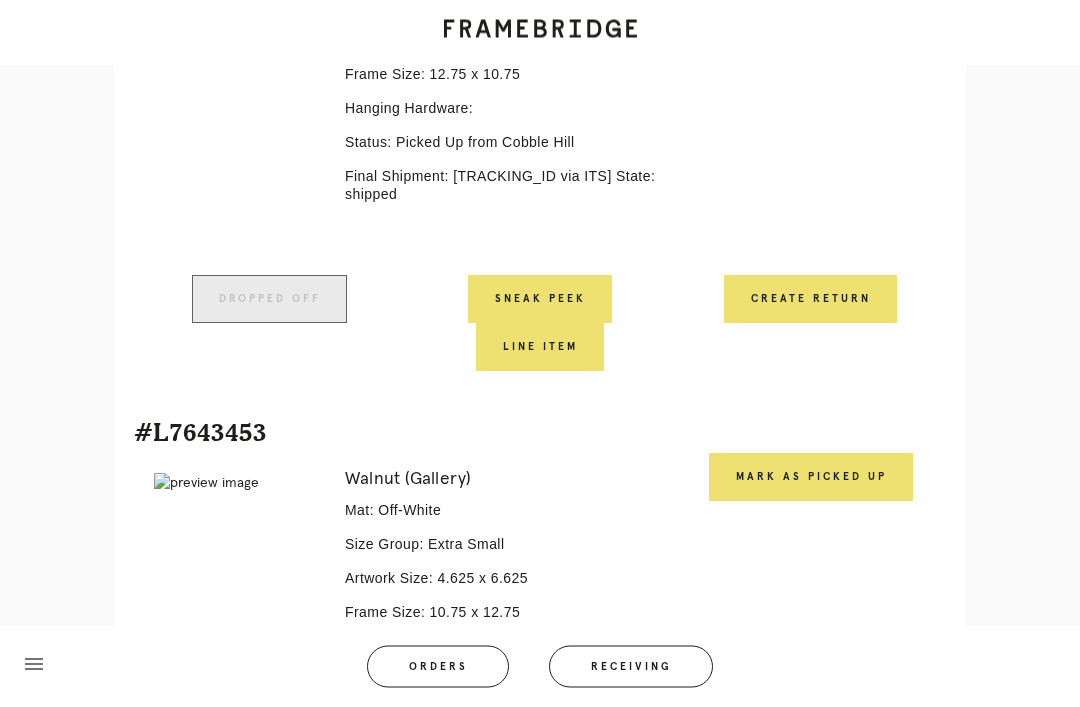 click on "Mark as Picked Up" at bounding box center [811, 478] 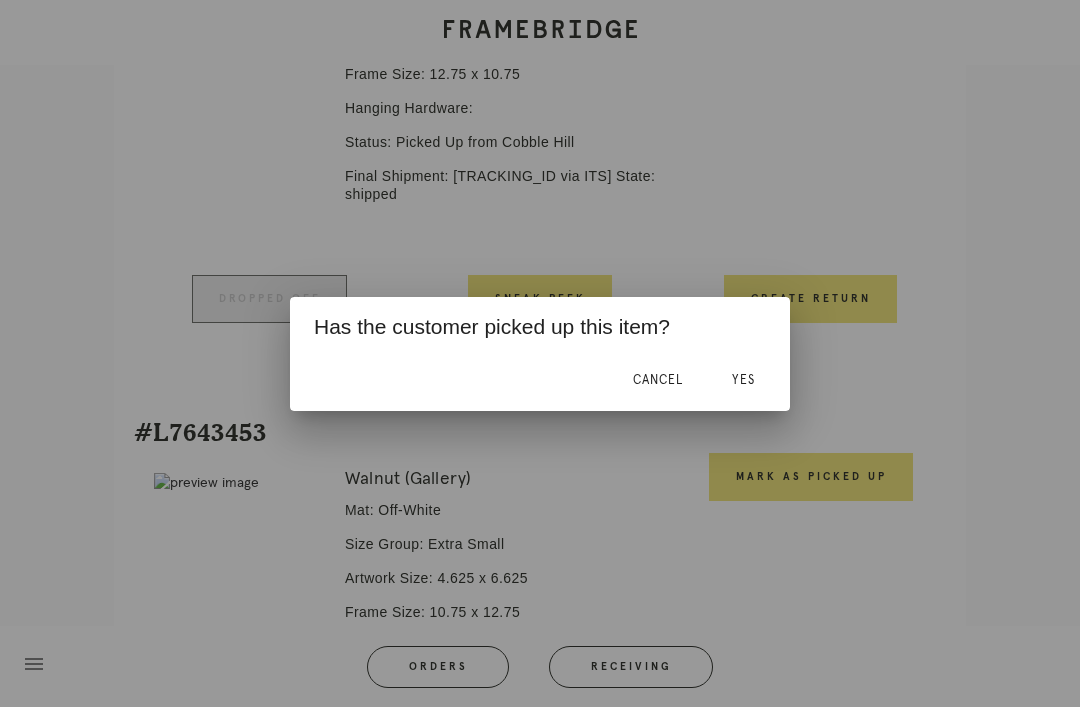 click on "Yes" at bounding box center [743, 381] 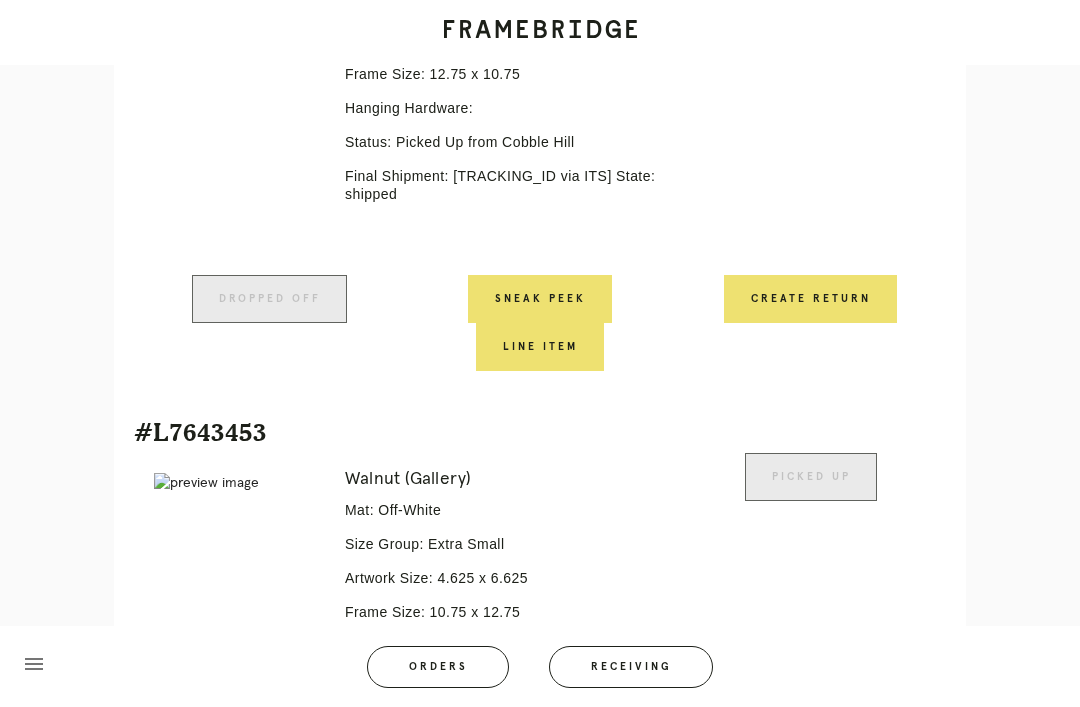 click on "Error retreiving frame spec #9752777" at bounding box center (235, 95) 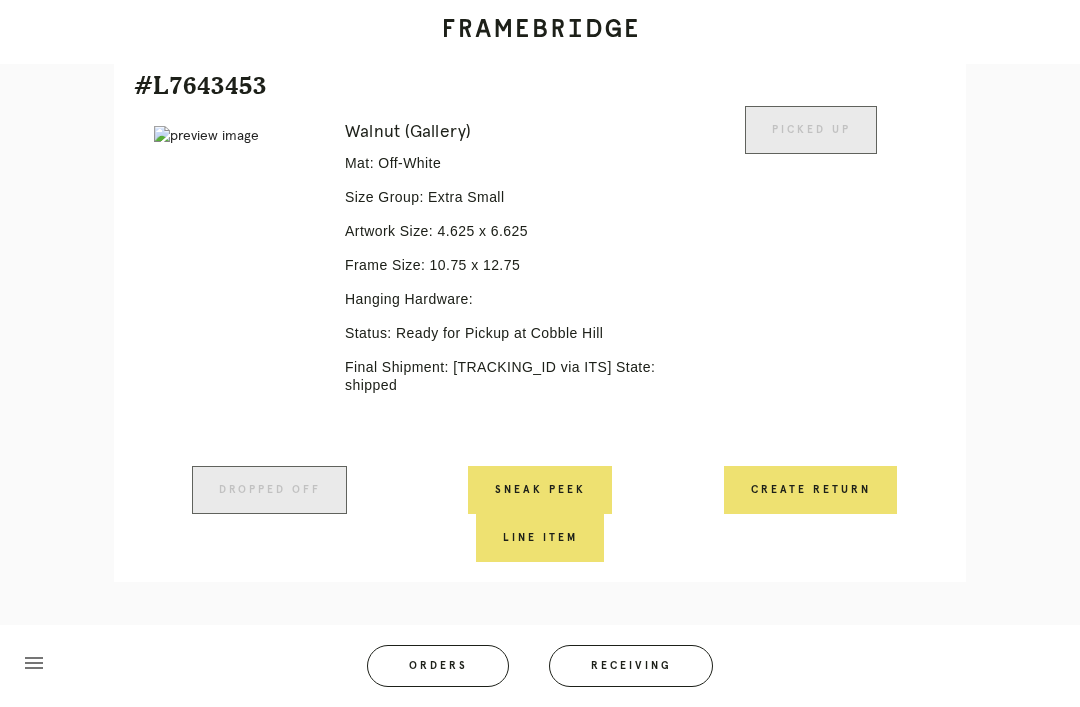 scroll, scrollTop: 2678, scrollLeft: 0, axis: vertical 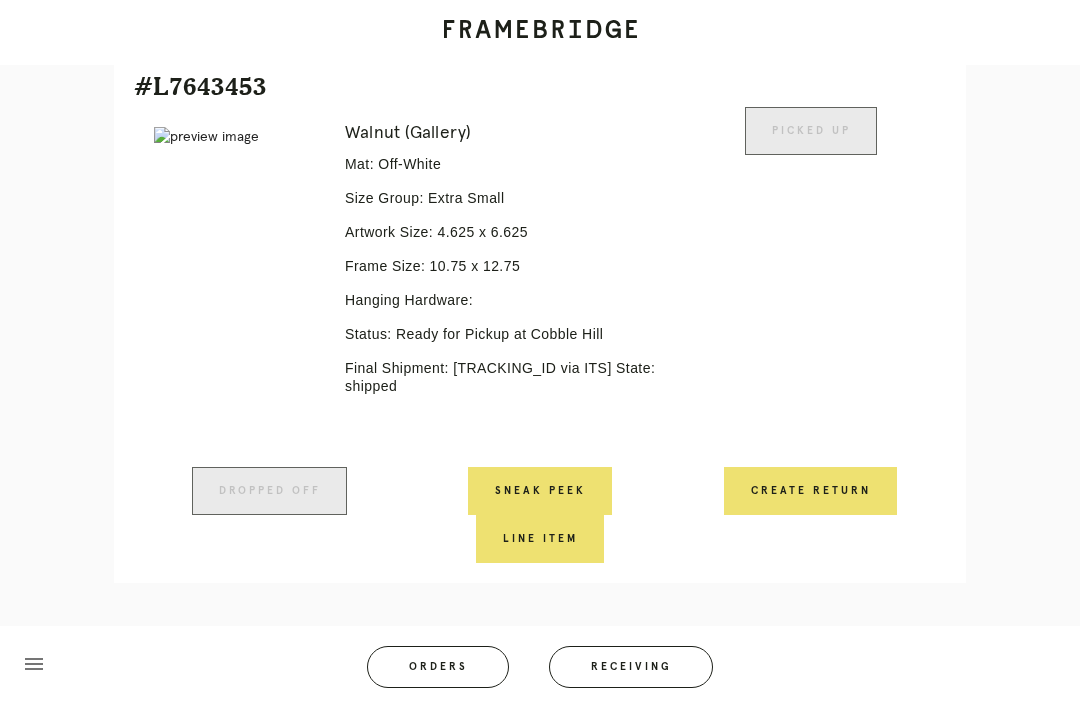 click on "menu
Orders
Receiving
Logged in as:   kayla.freckleton@framebridge.com   Cobble Hill
Logout" at bounding box center [540, 673] 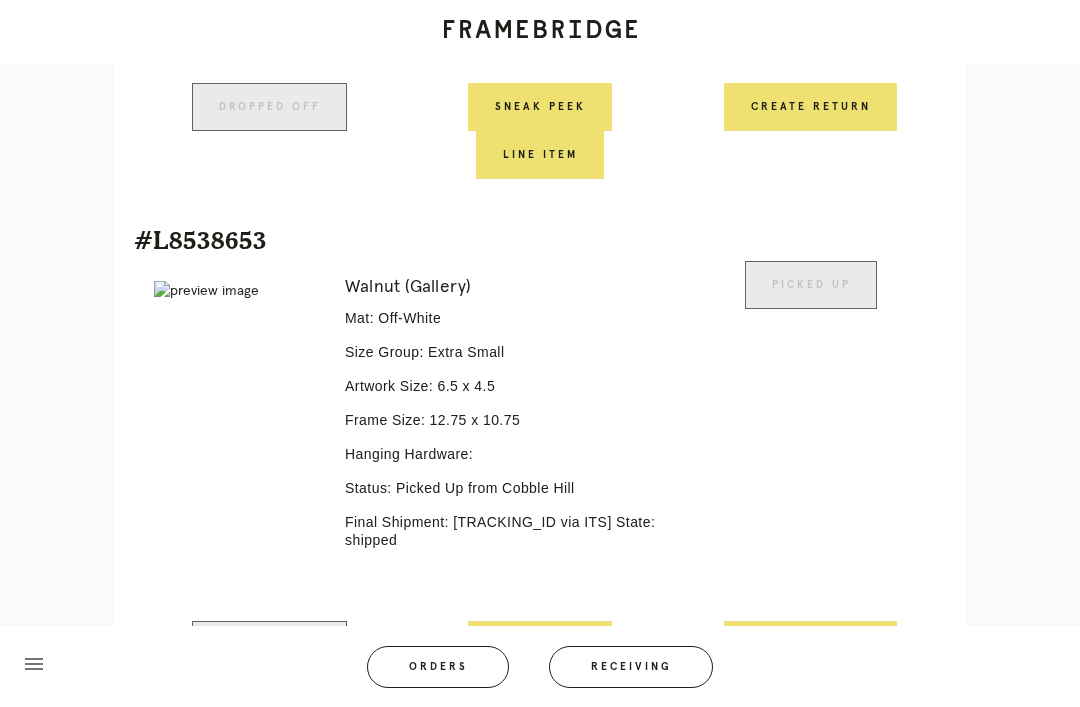 click on "Orders" at bounding box center (438, 667) 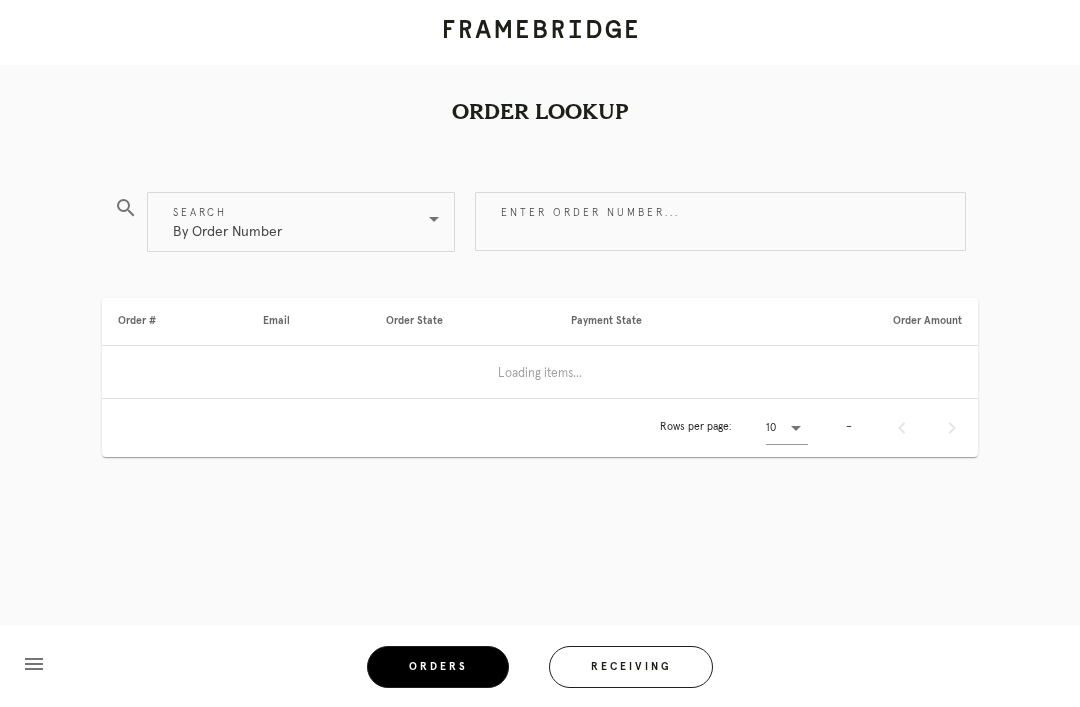 click on "Enter order number..." at bounding box center [720, 221] 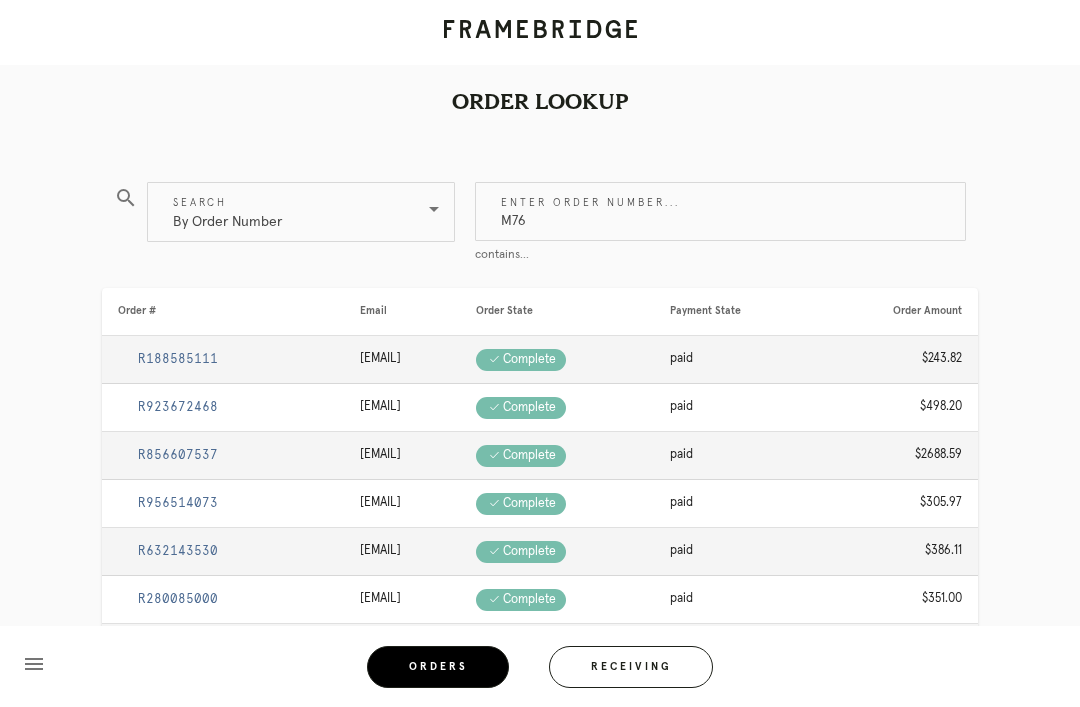 scroll, scrollTop: 0, scrollLeft: 0, axis: both 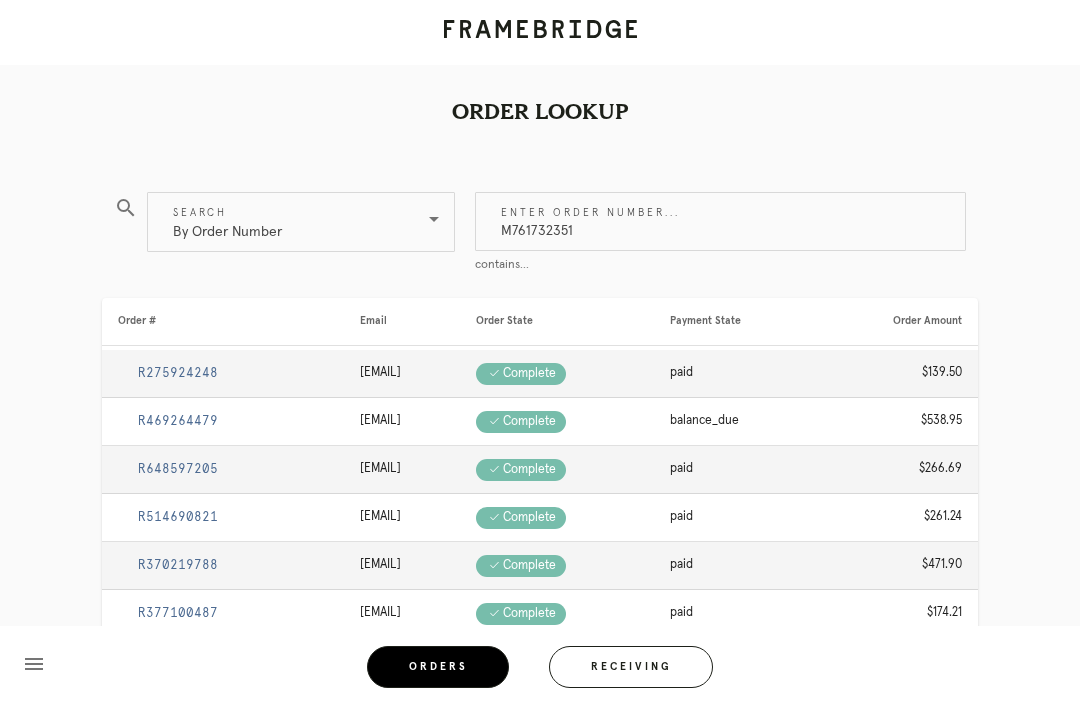 type on "M761732351" 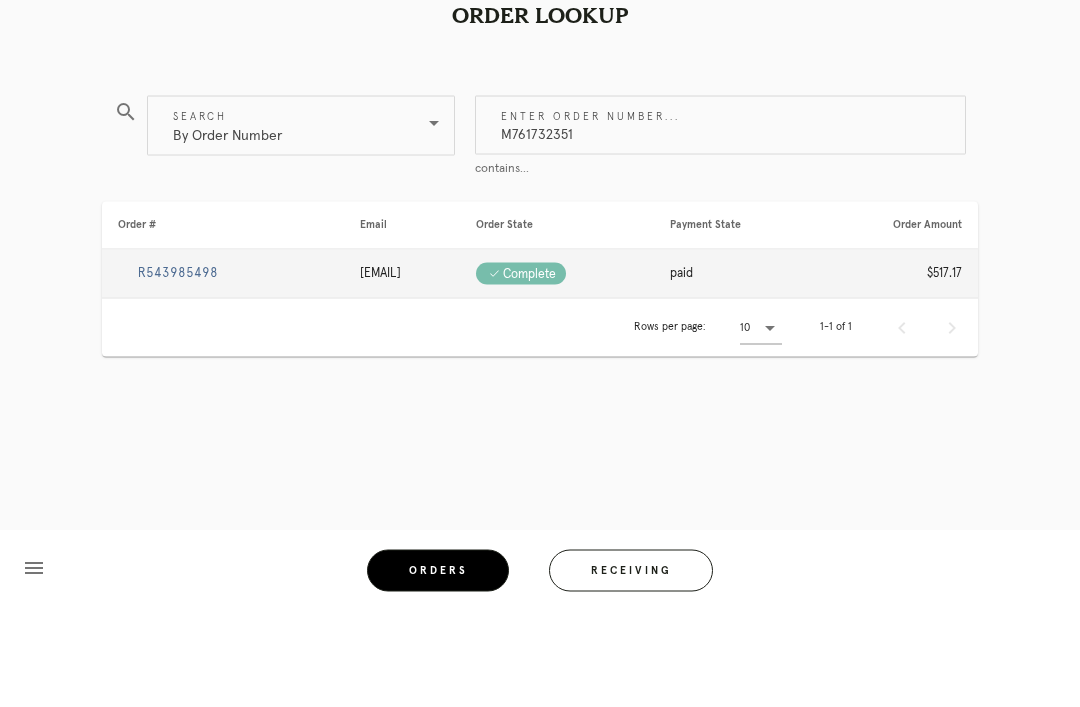 click on "R543985498" at bounding box center (178, 369) 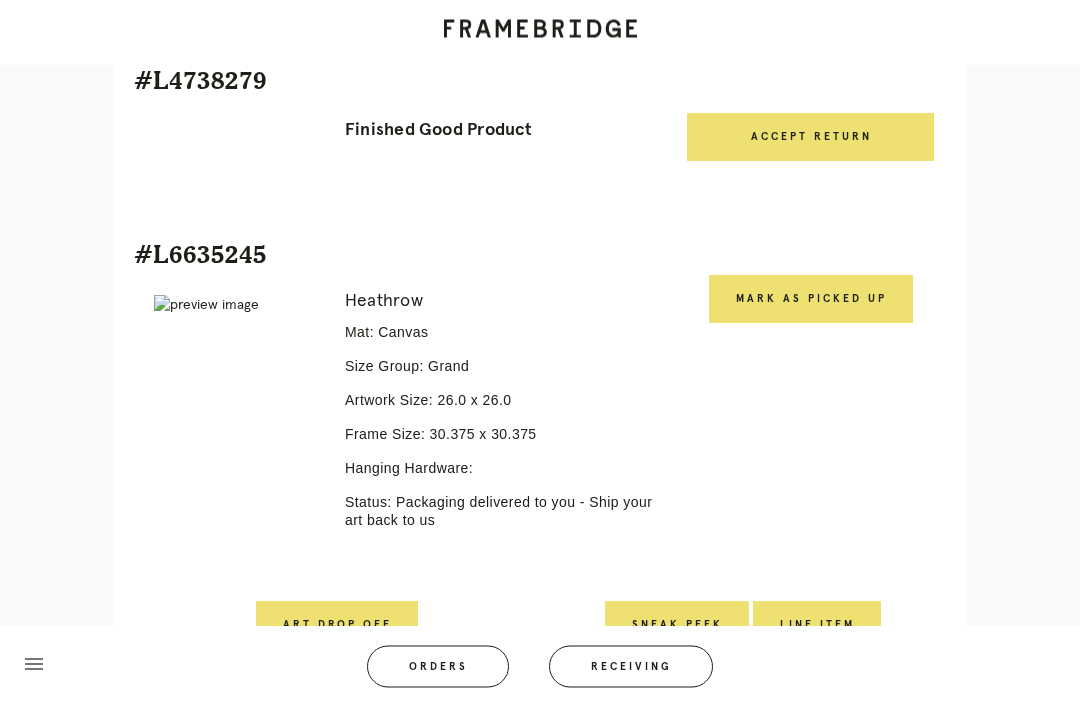 scroll, scrollTop: 1049, scrollLeft: 0, axis: vertical 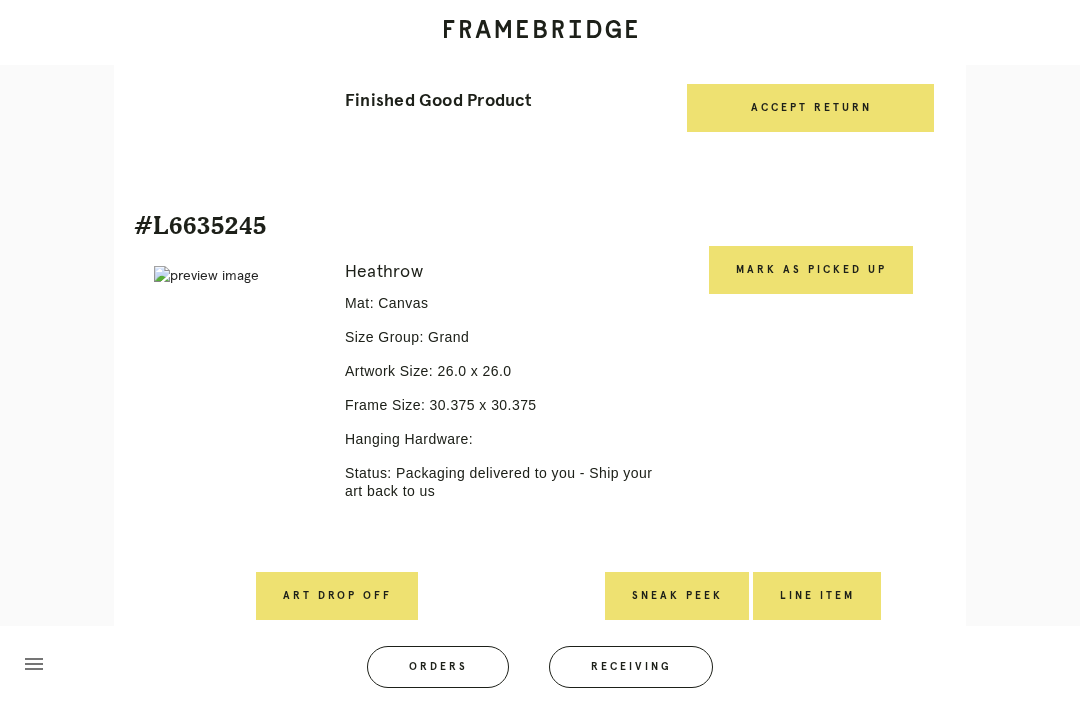 click on "Art drop off" at bounding box center [337, 596] 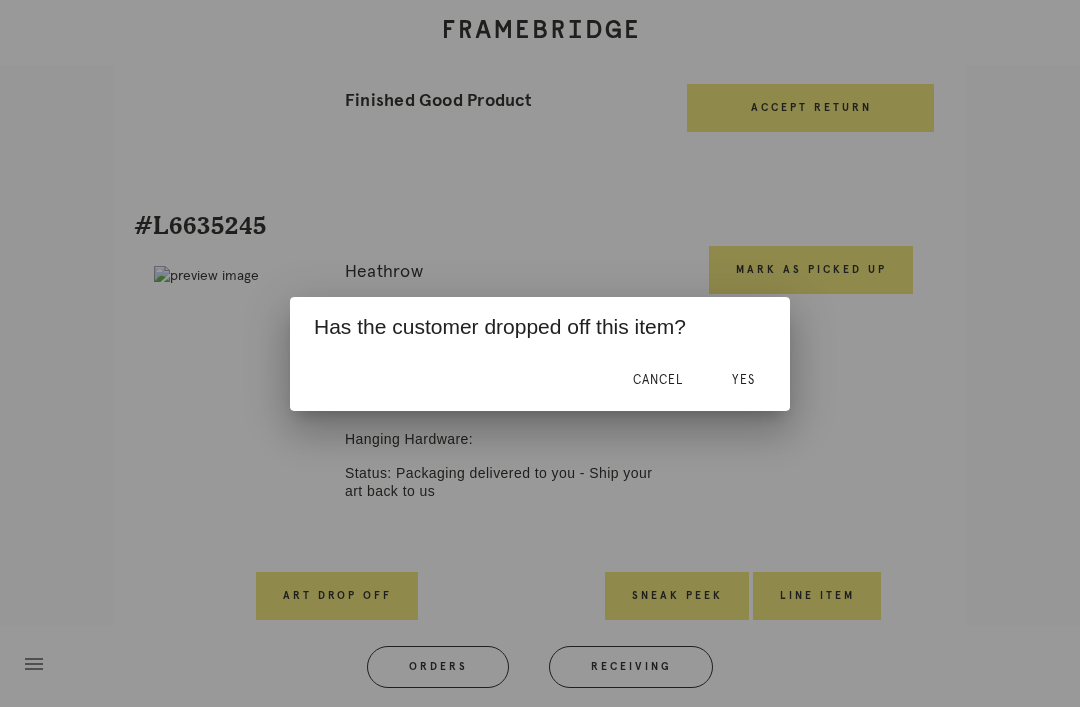 click on "Yes" at bounding box center (743, 380) 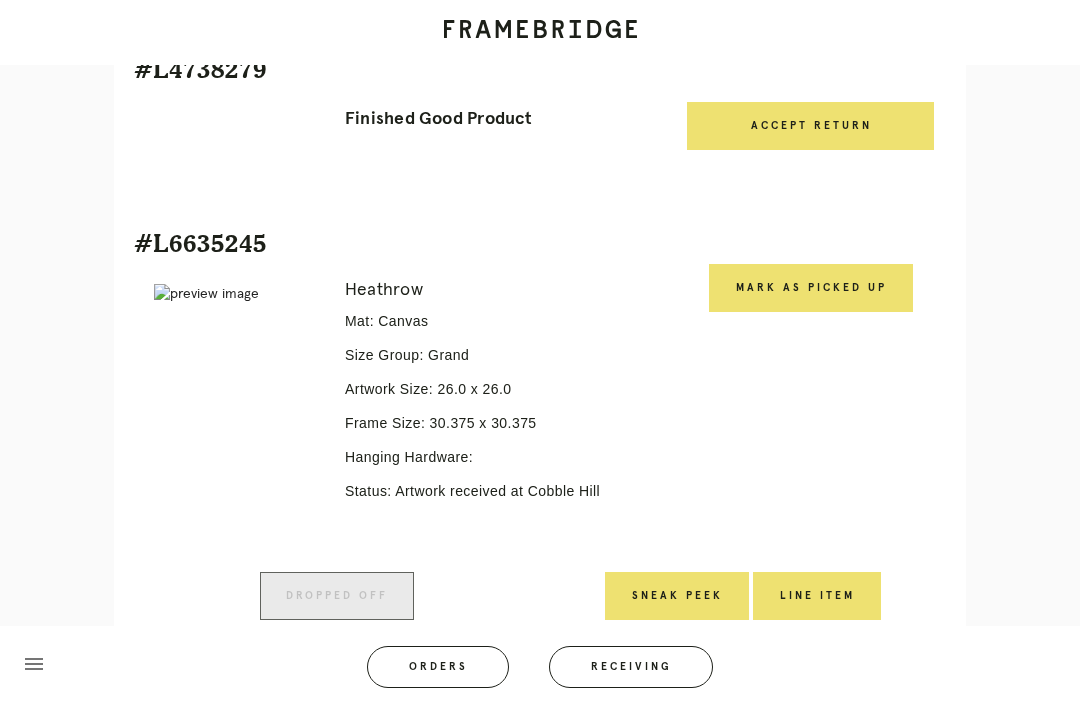 click on "Line Item" at bounding box center (817, 596) 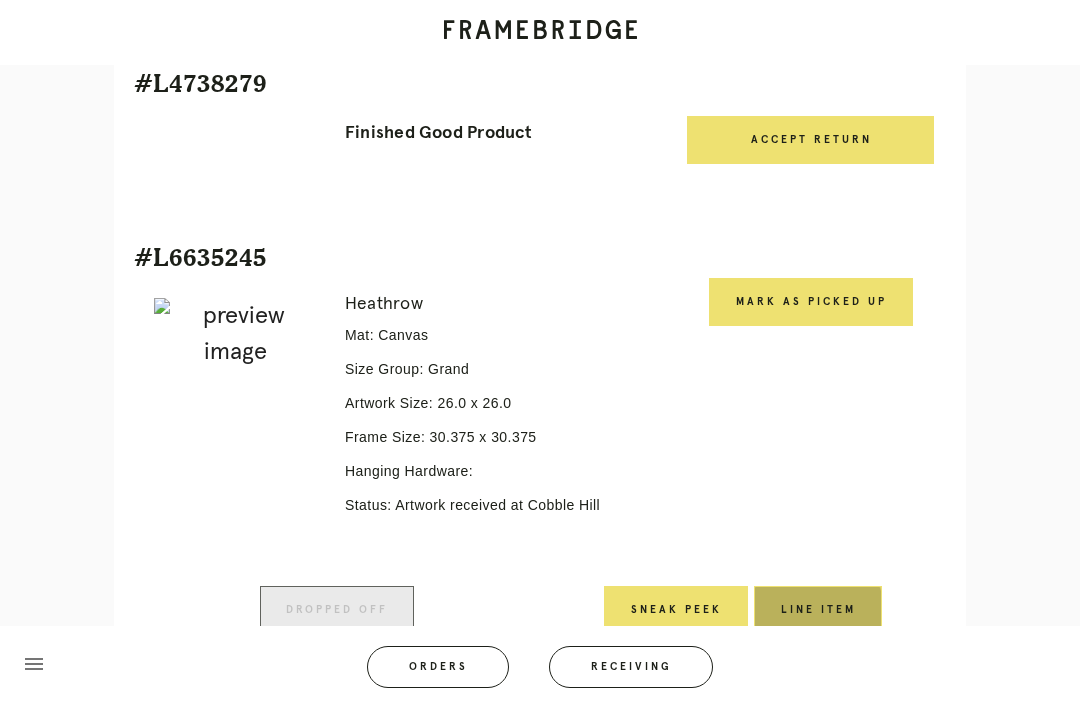 scroll, scrollTop: 0, scrollLeft: 0, axis: both 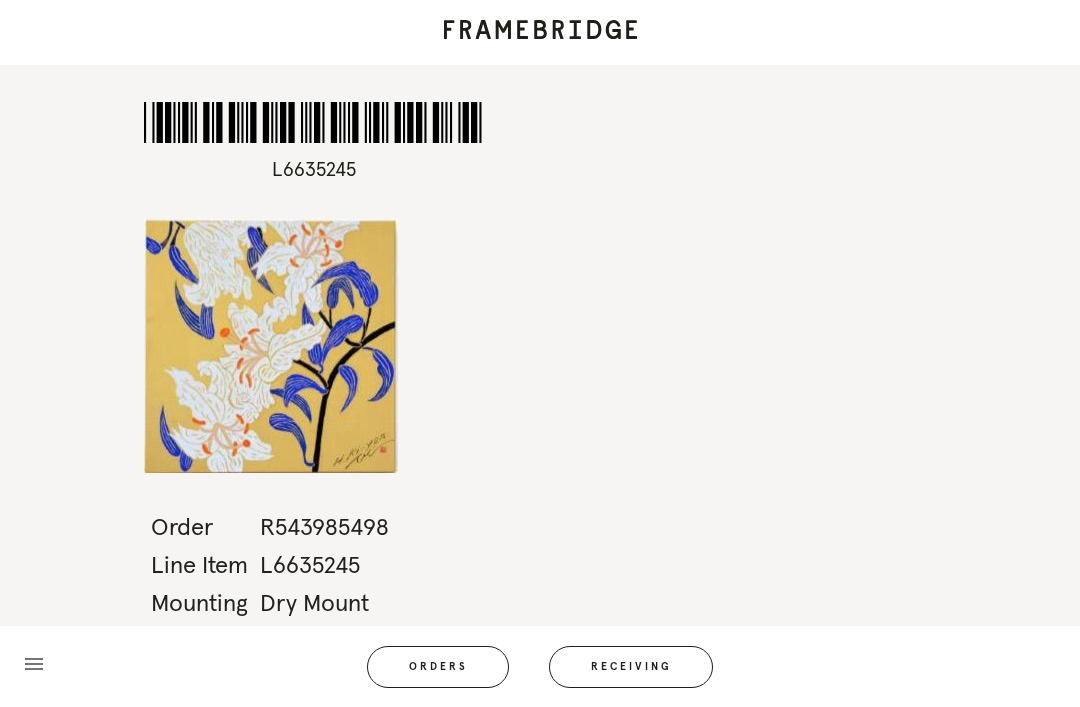 click at bounding box center (540, 32) 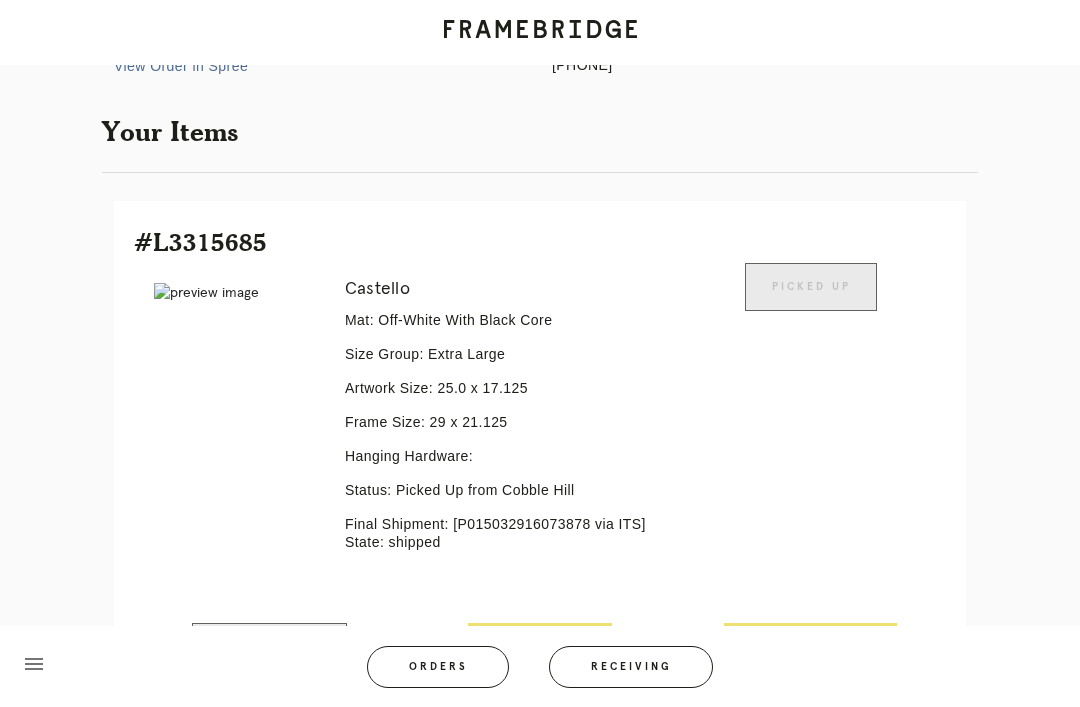 scroll, scrollTop: 0, scrollLeft: 0, axis: both 